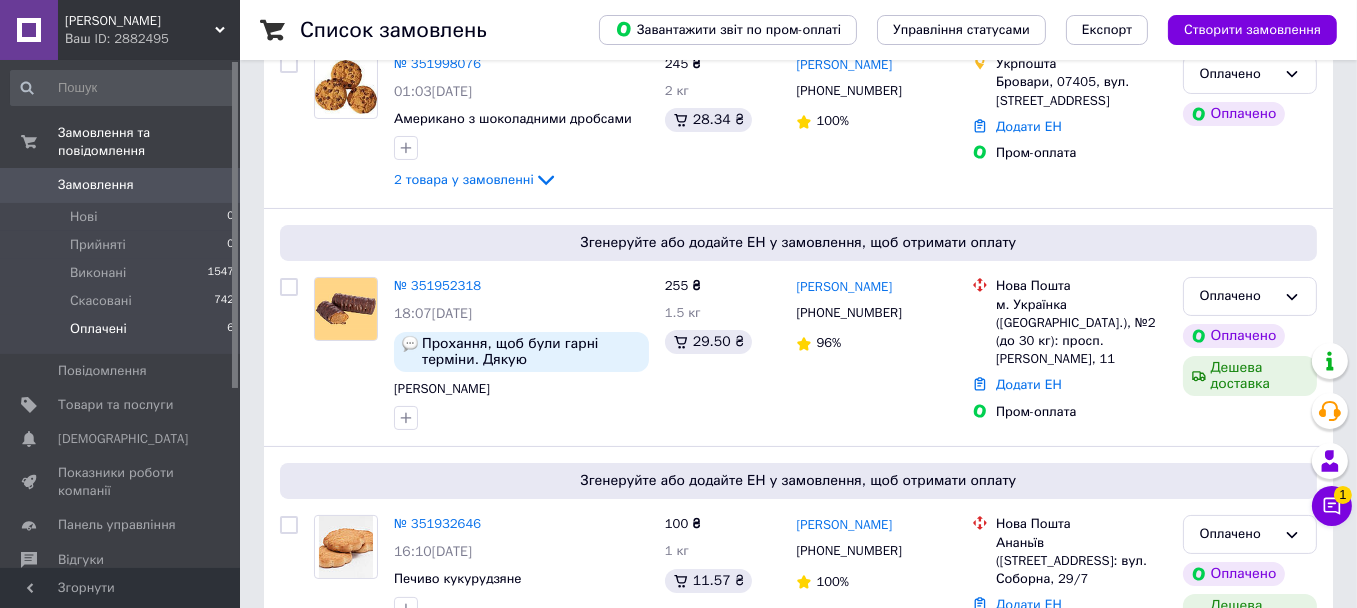 scroll, scrollTop: 300, scrollLeft: 0, axis: vertical 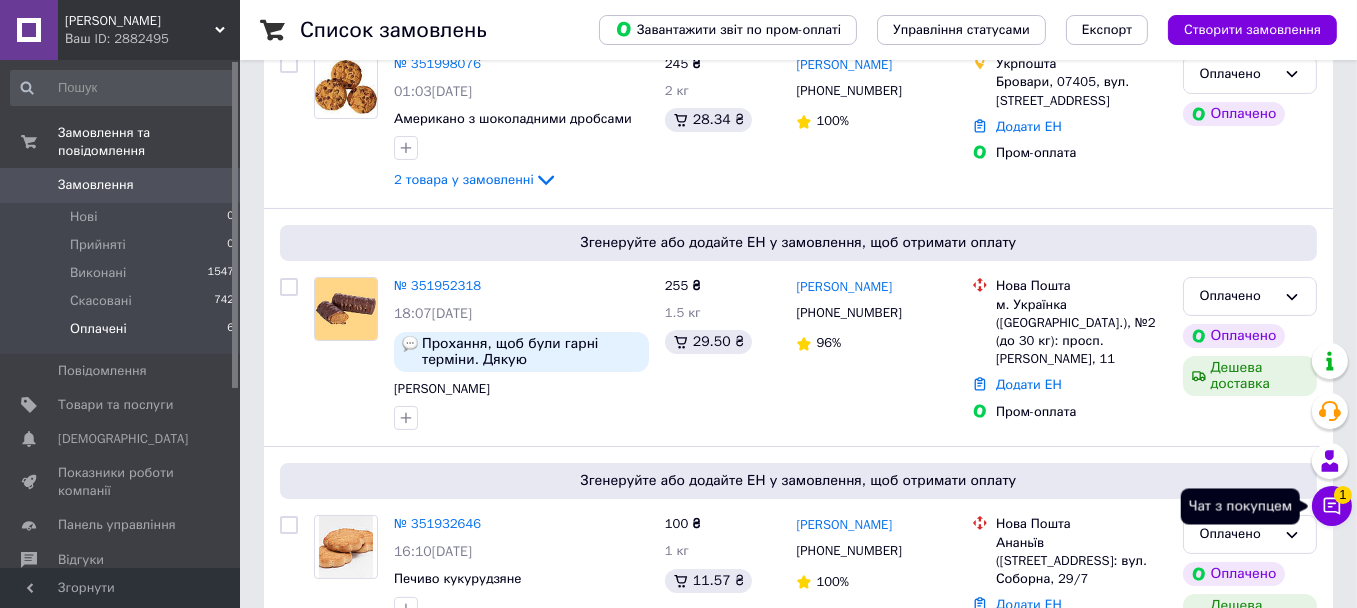 click 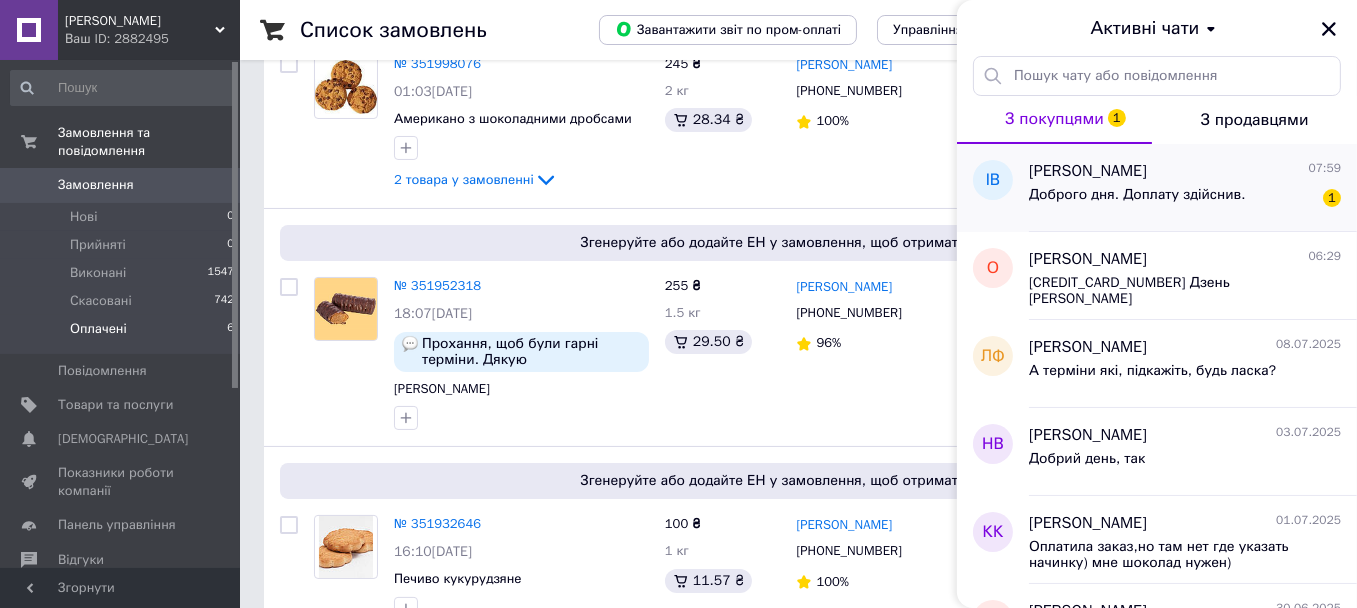 click on "Доброго дня. Доплату здійснив." at bounding box center [1137, 195] 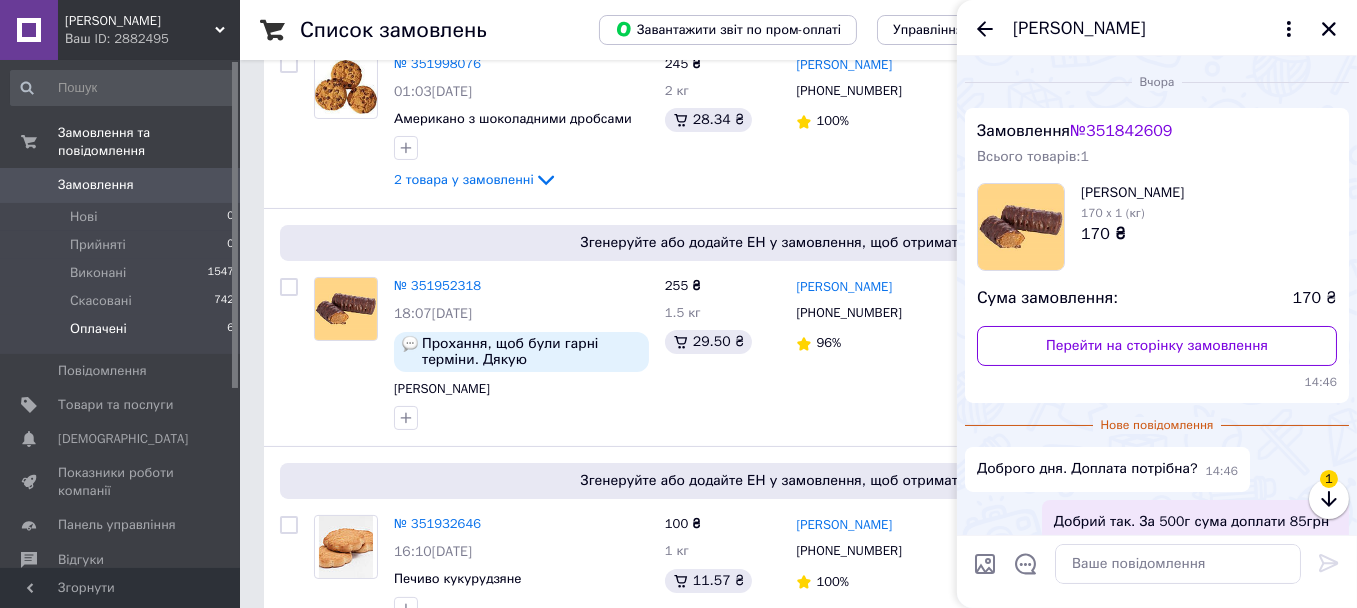 scroll, scrollTop: 214, scrollLeft: 0, axis: vertical 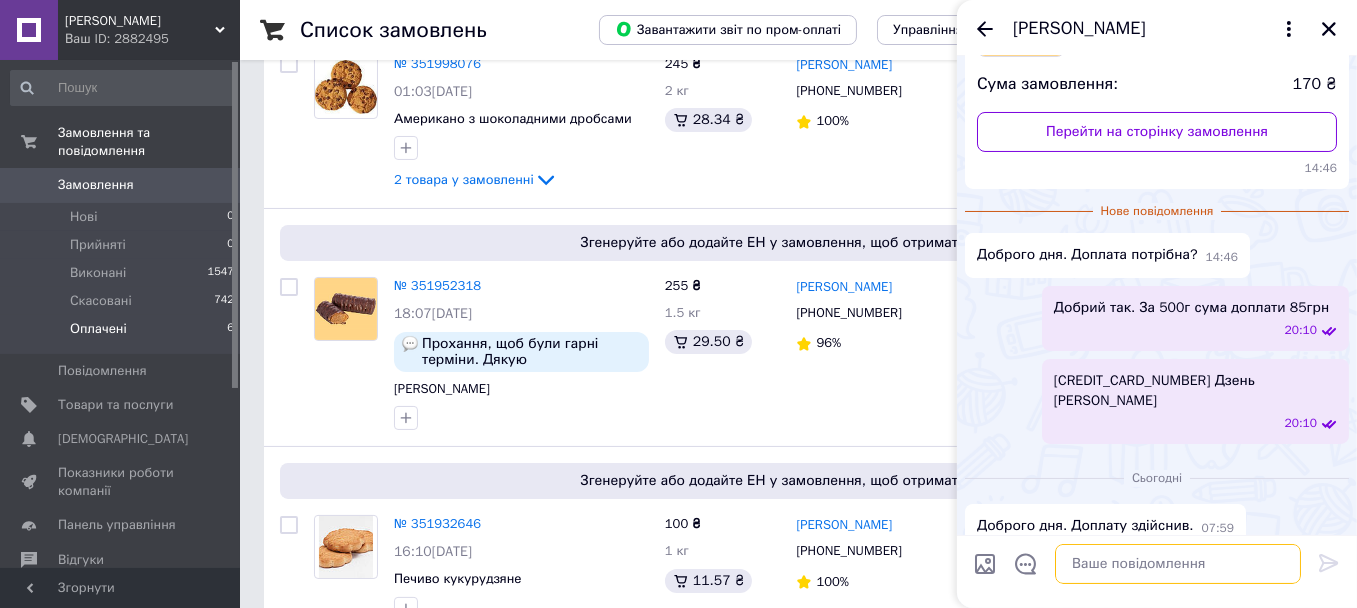 click at bounding box center (1178, 564) 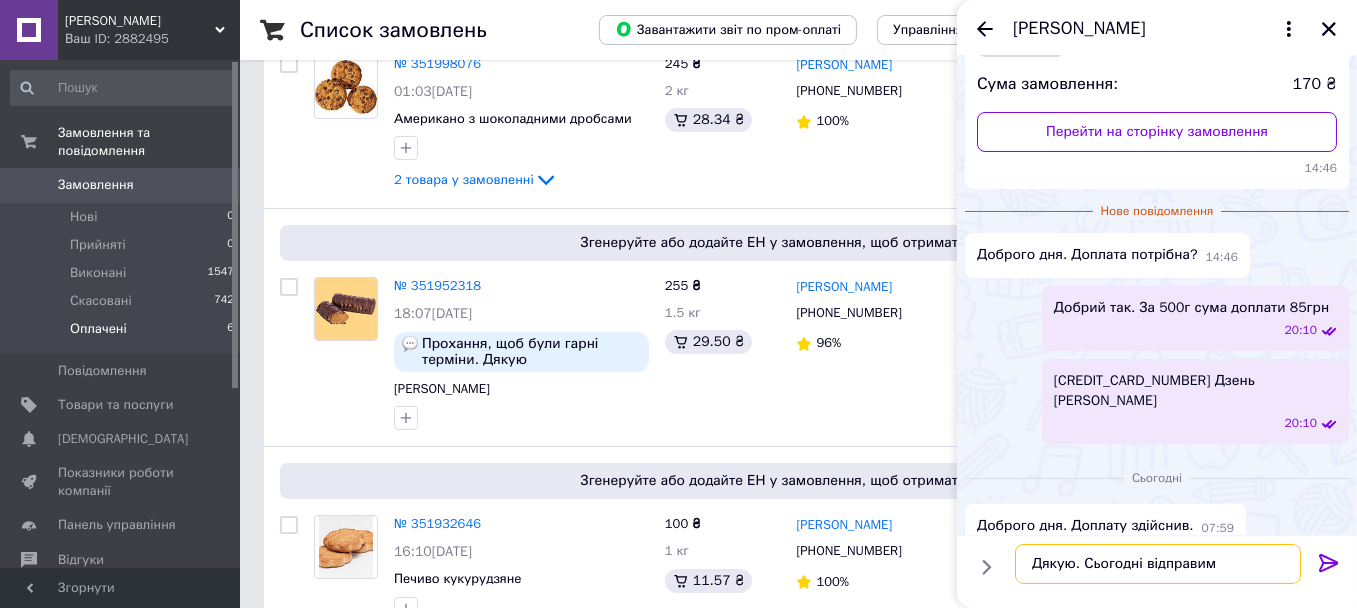 type on "Дякую. Сьогодні відправимо" 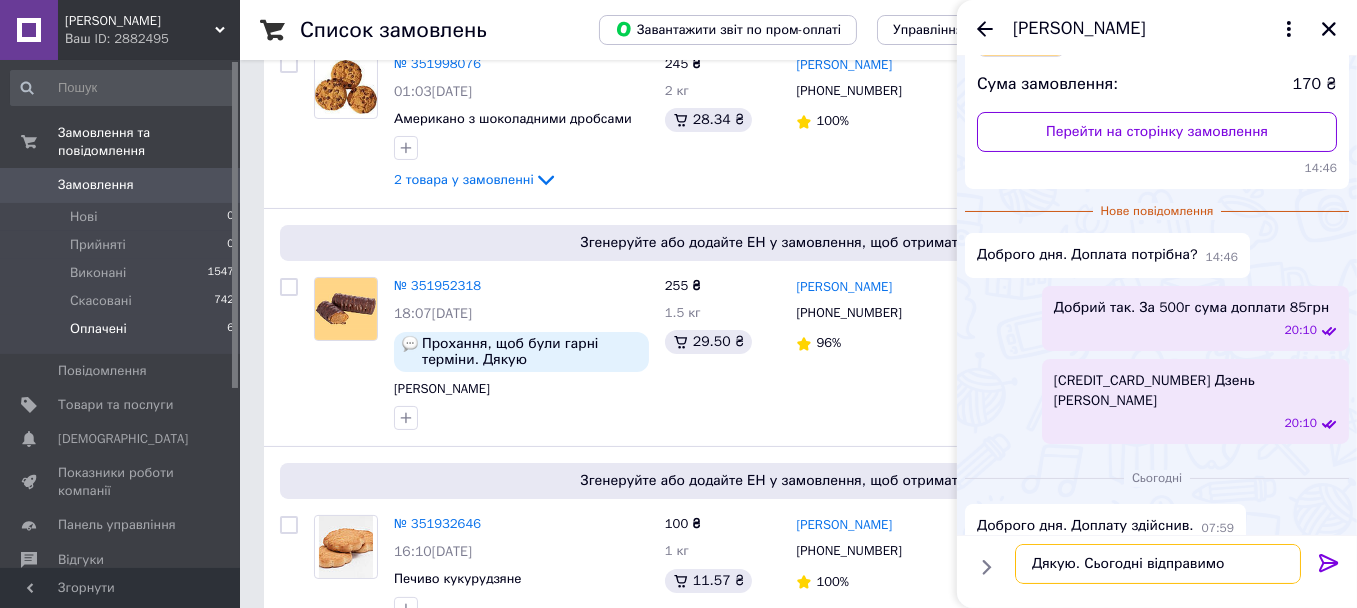 type 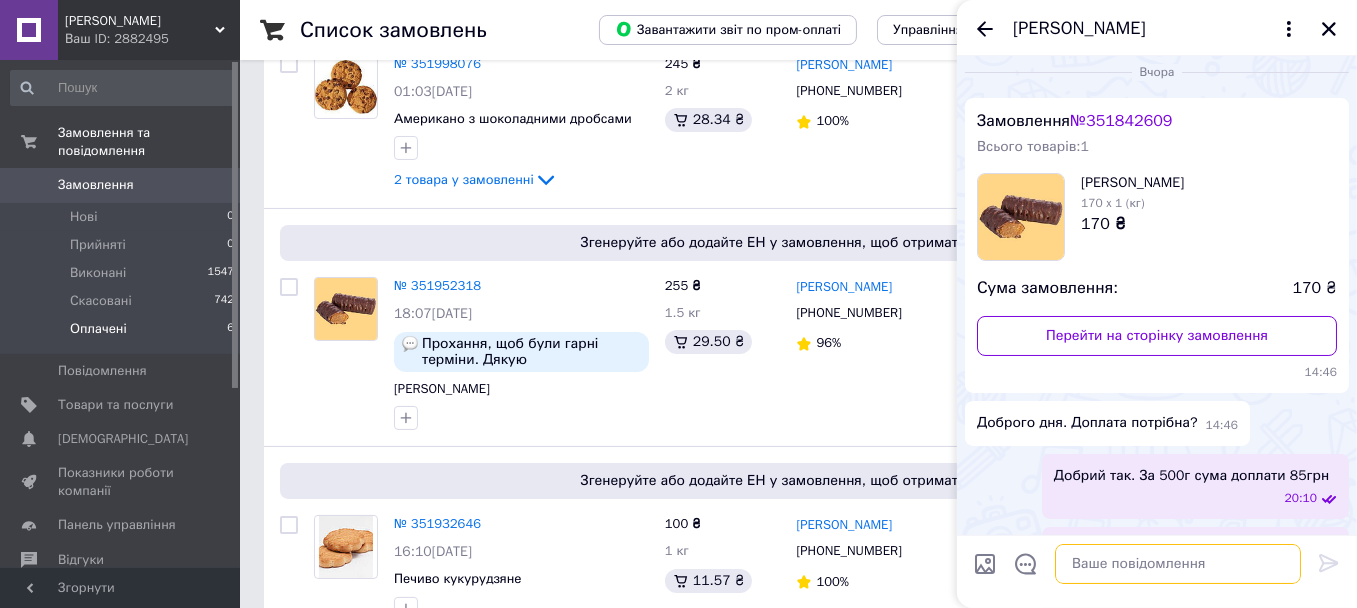 scroll, scrollTop: 0, scrollLeft: 0, axis: both 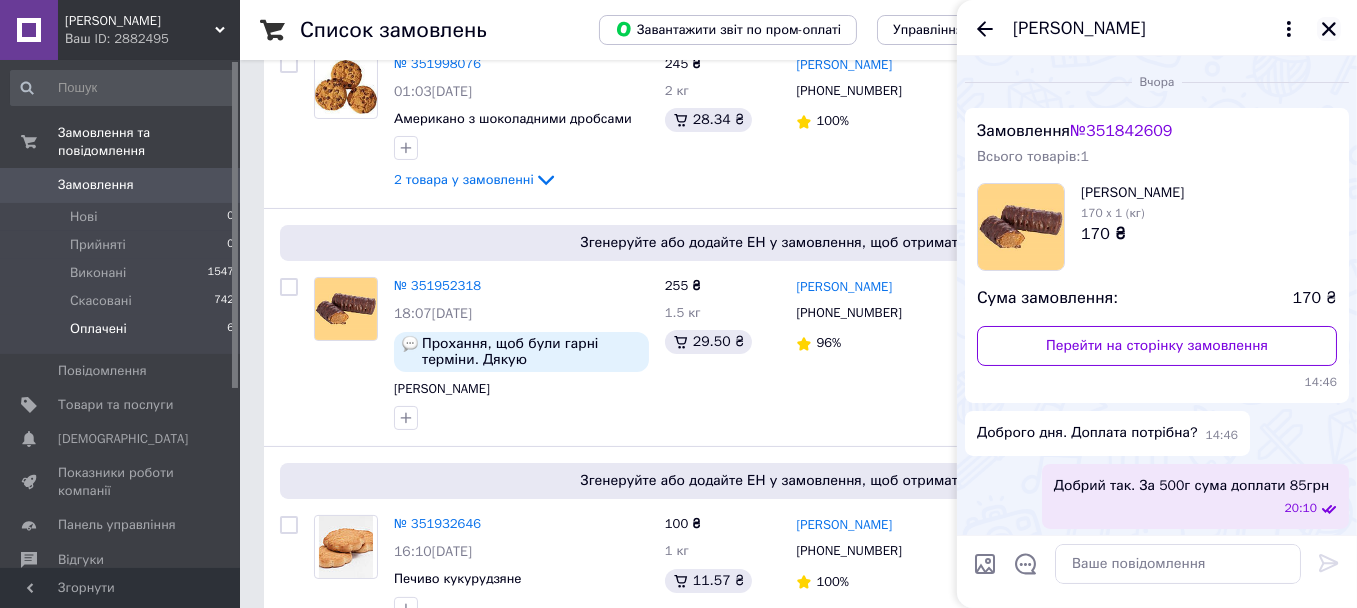 click 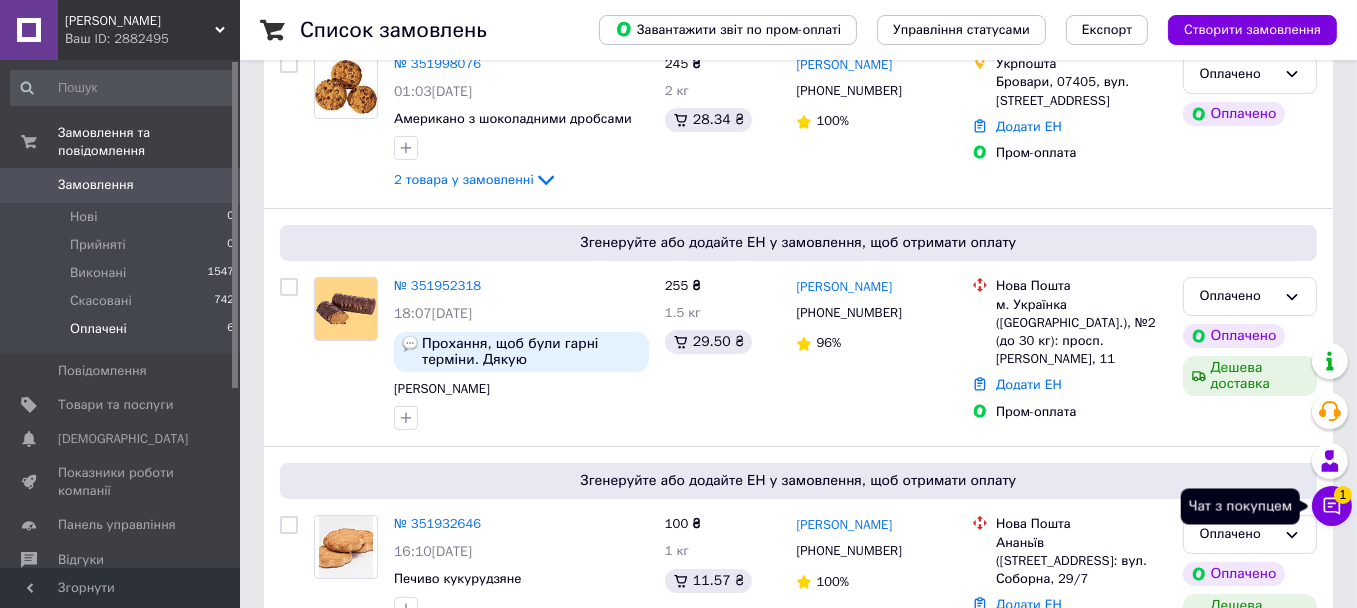 click 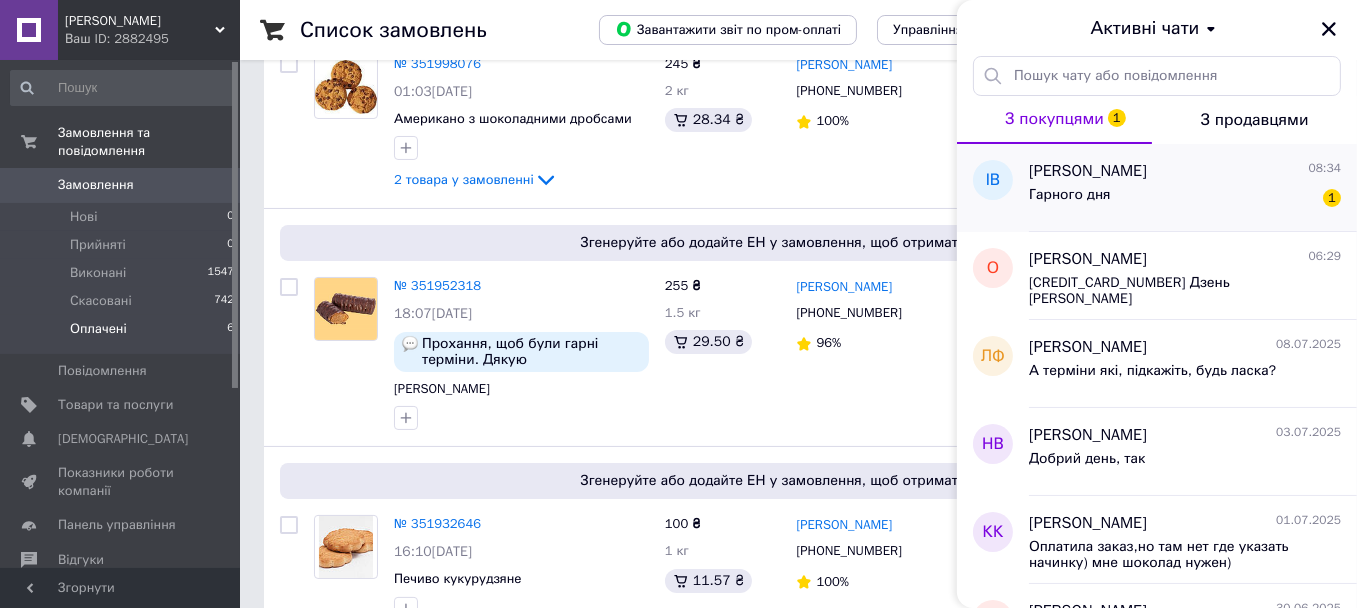 click on "[PERSON_NAME]" at bounding box center (1088, 171) 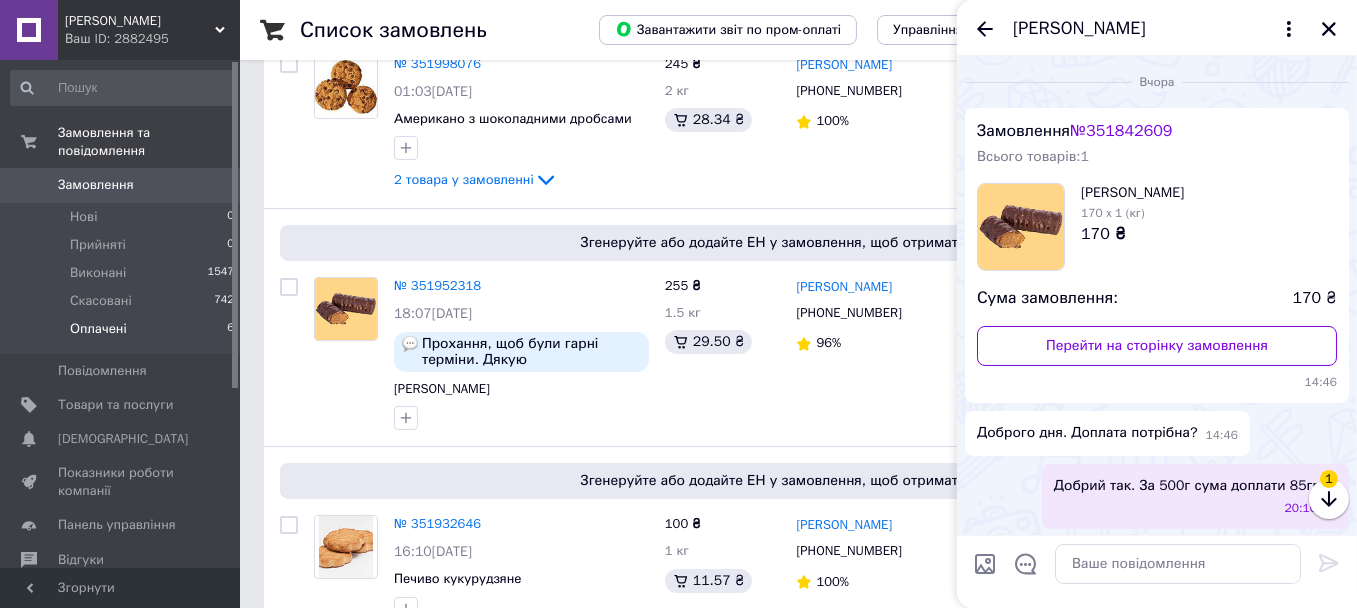 scroll, scrollTop: 320, scrollLeft: 0, axis: vertical 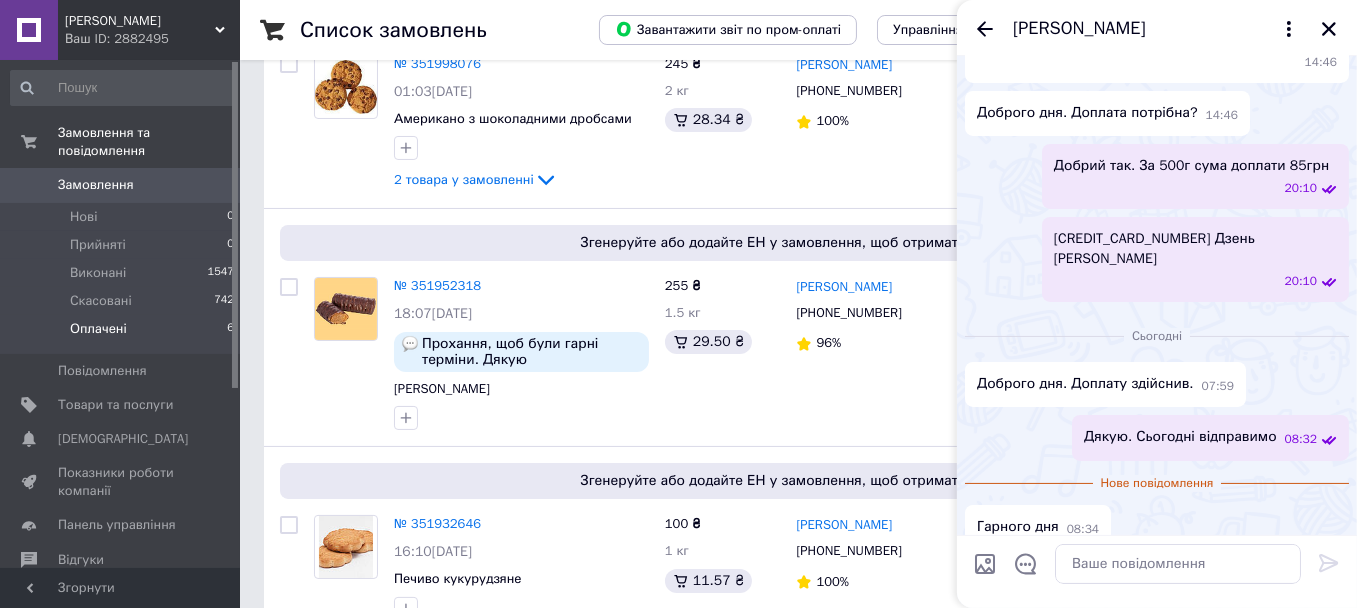click at bounding box center [985, 564] 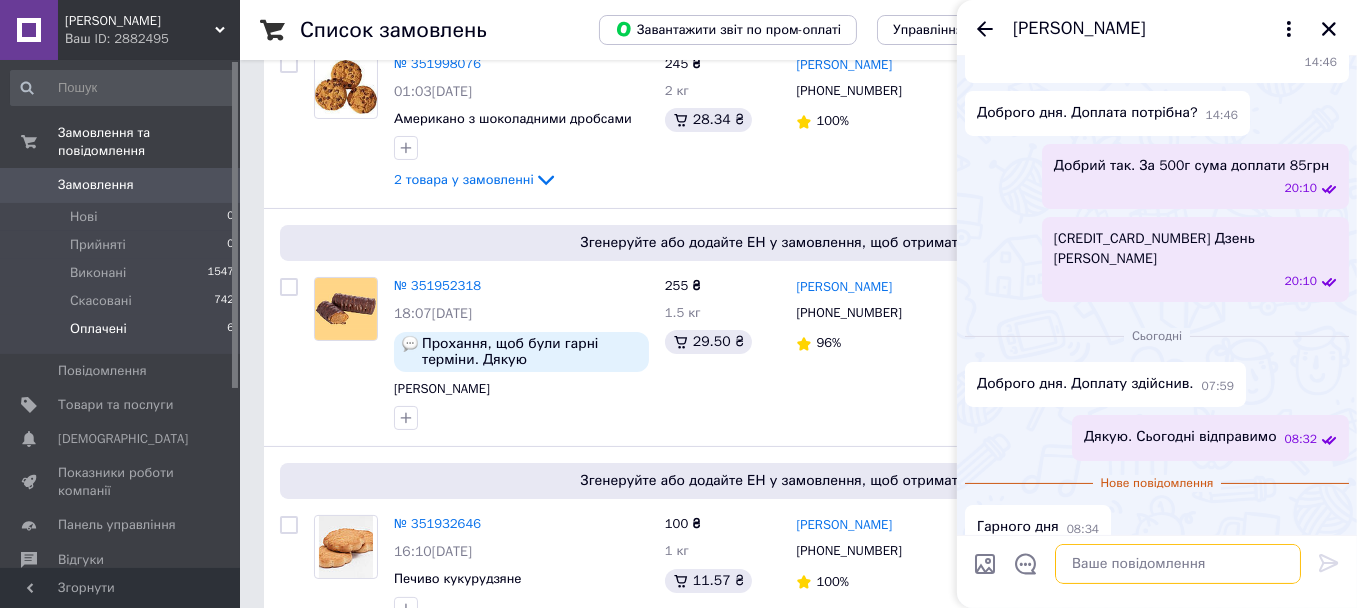 click at bounding box center [1178, 564] 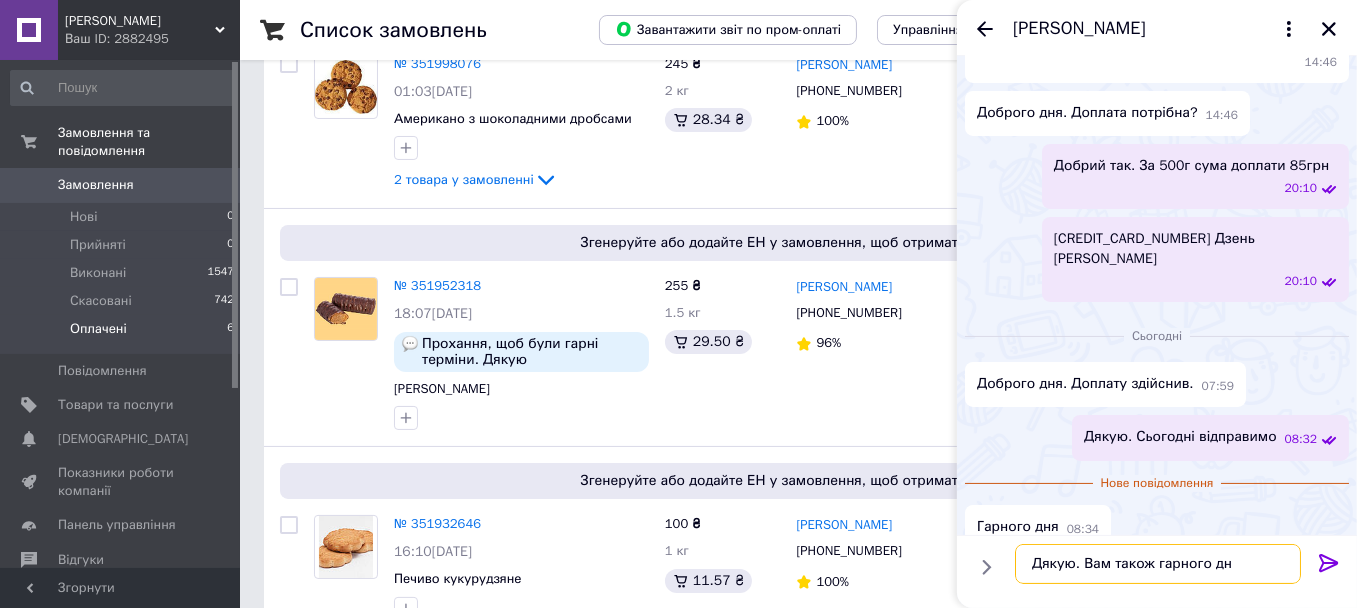 type on "Дякую. Вам також гарного дня" 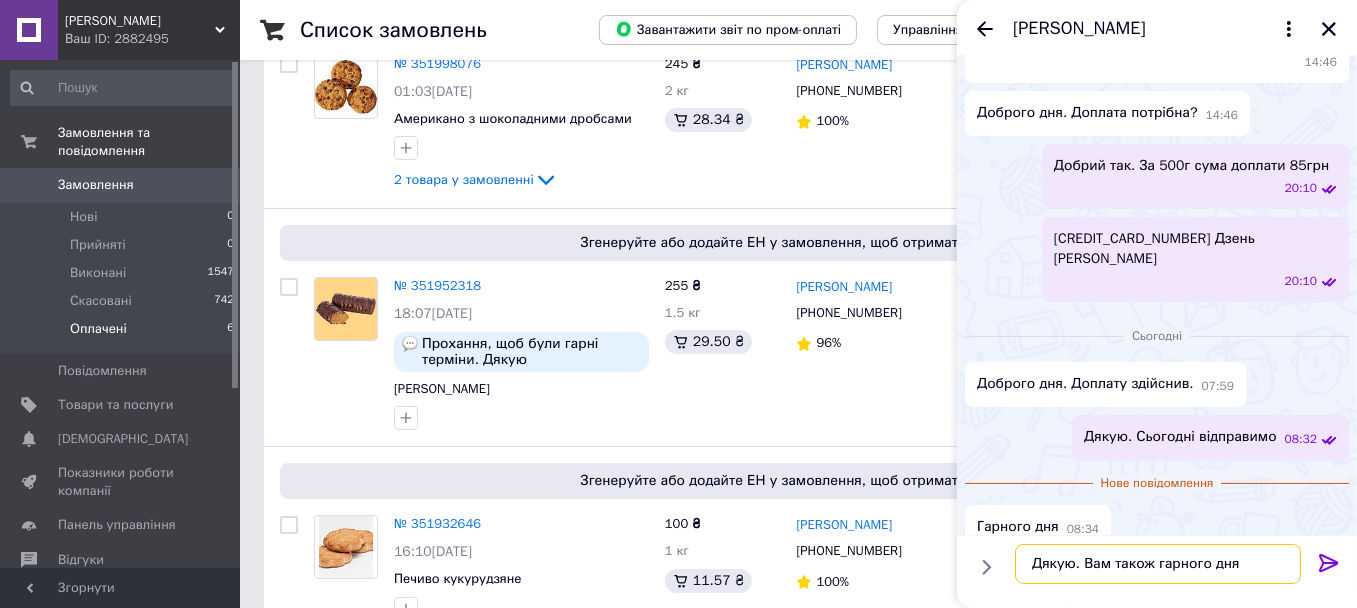 type 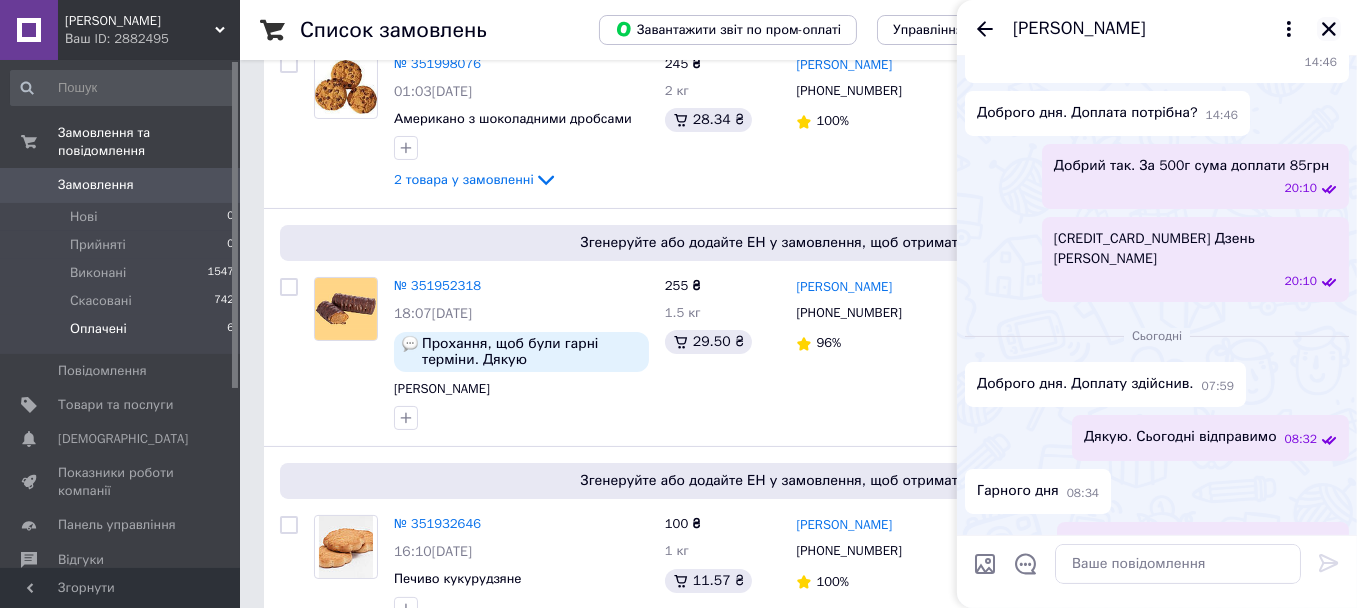 click 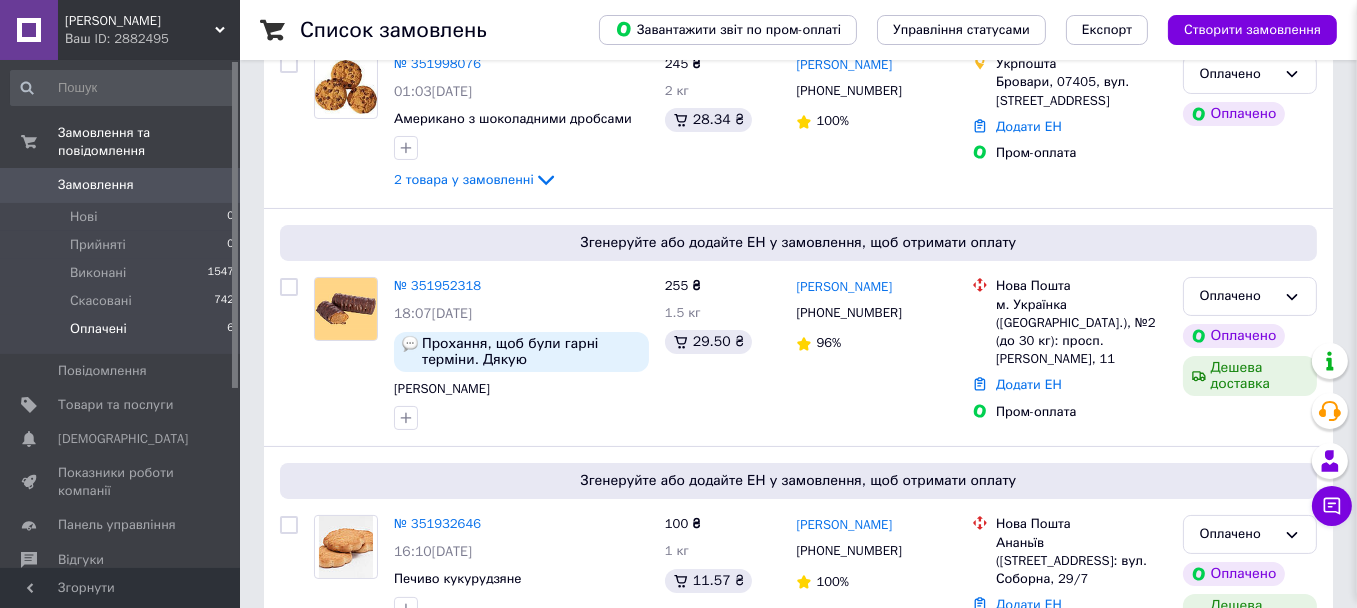 scroll, scrollTop: 337, scrollLeft: 0, axis: vertical 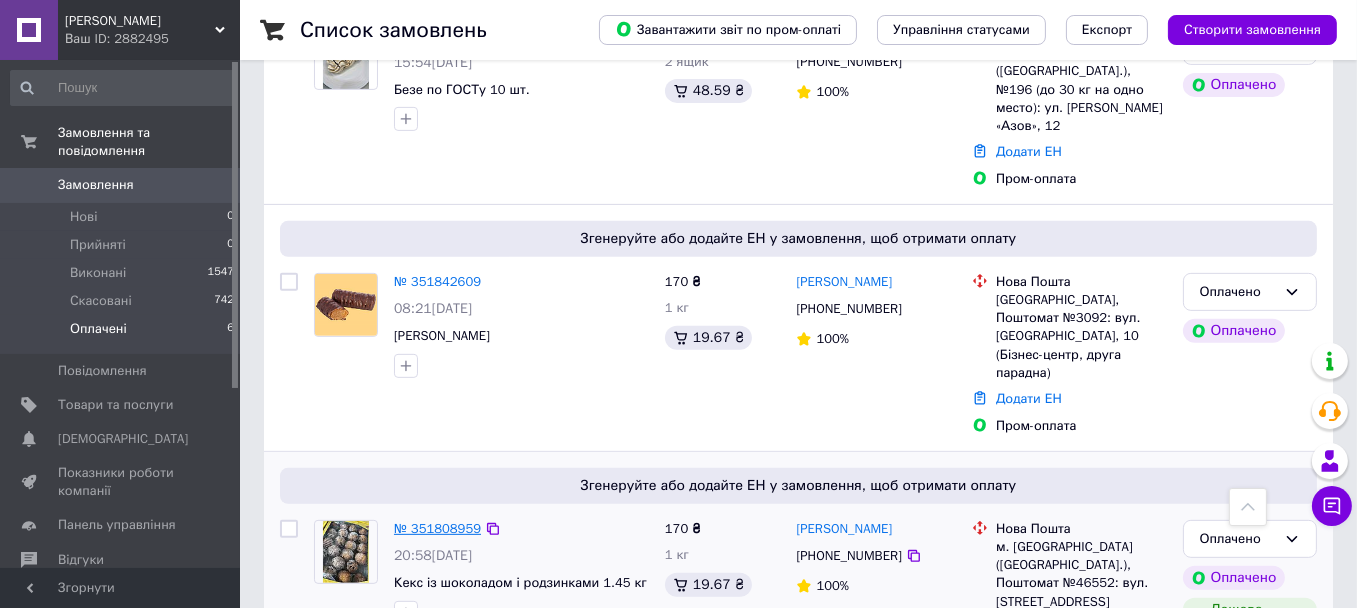 click on "№ 351808959" at bounding box center [437, 528] 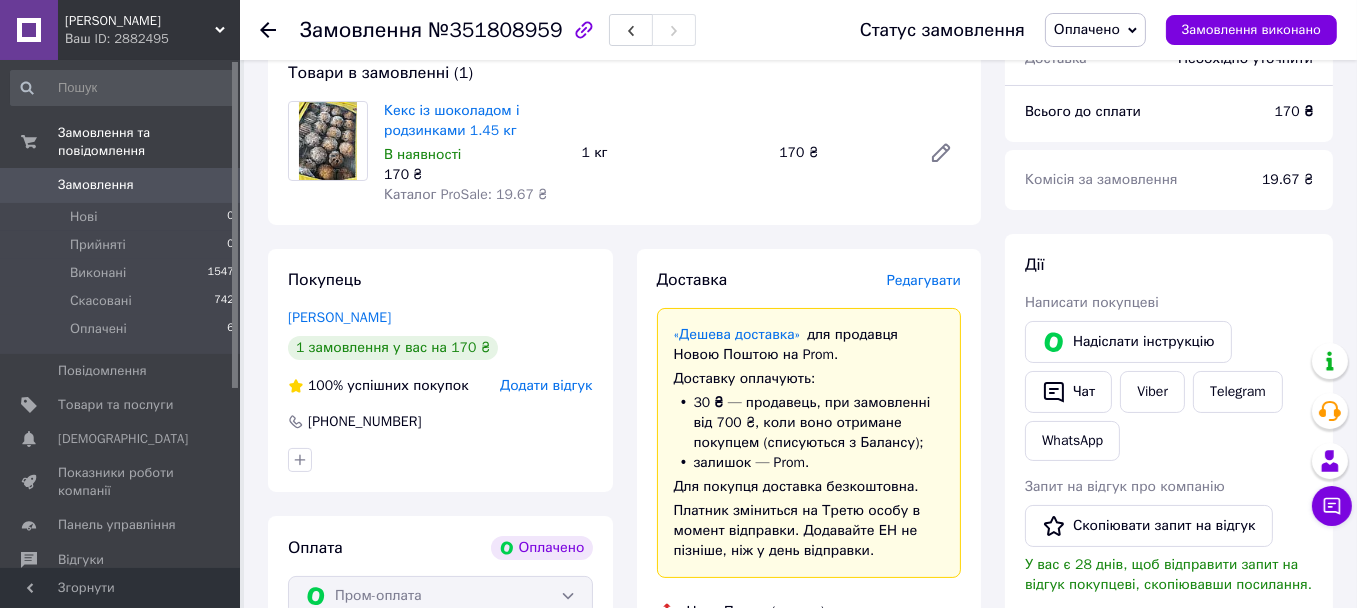 scroll, scrollTop: 200, scrollLeft: 0, axis: vertical 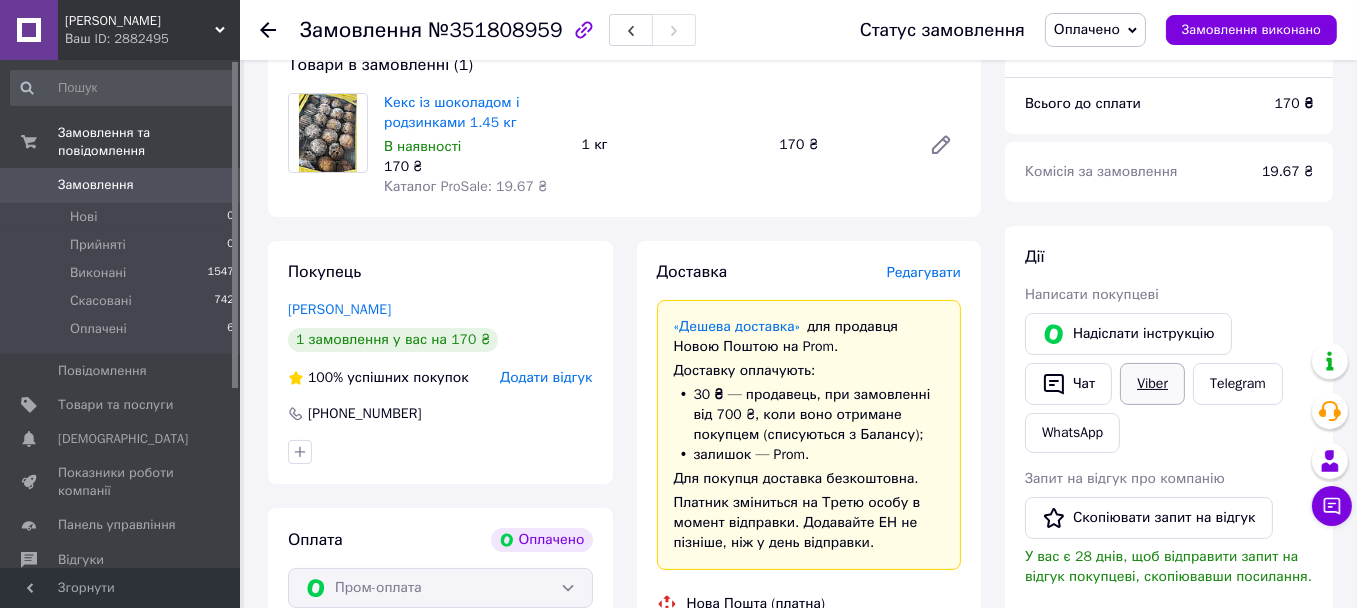 click on "Viber" at bounding box center (1152, 384) 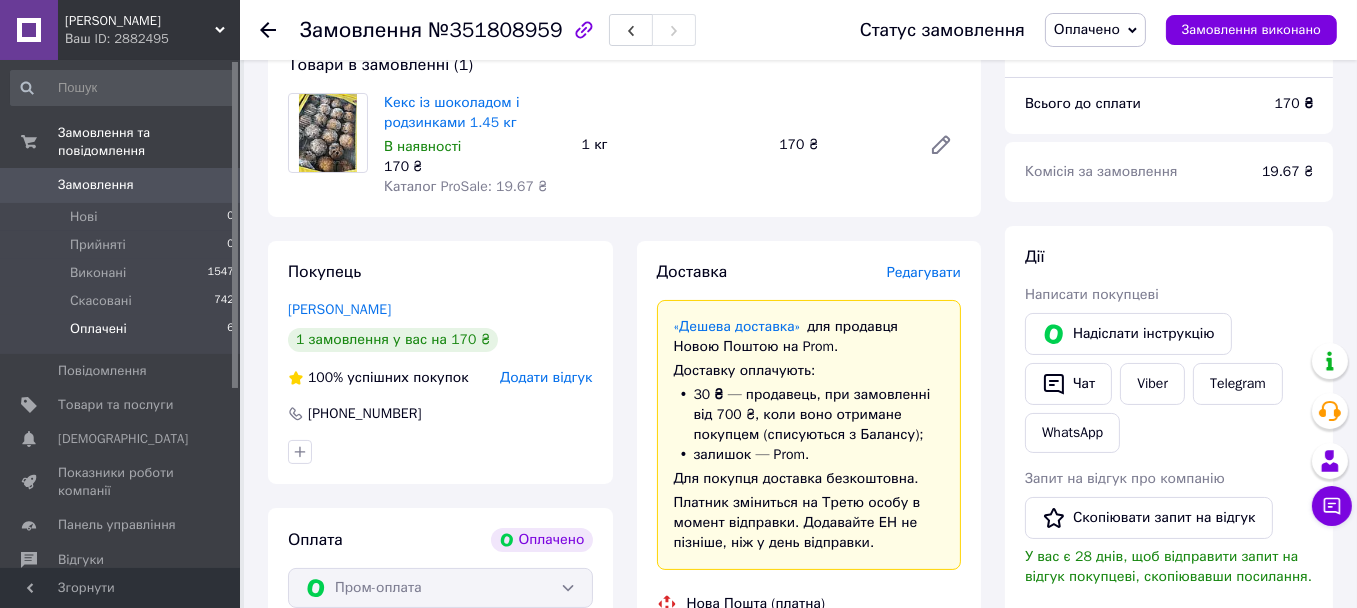 click on "Оплачені 6" at bounding box center (123, 334) 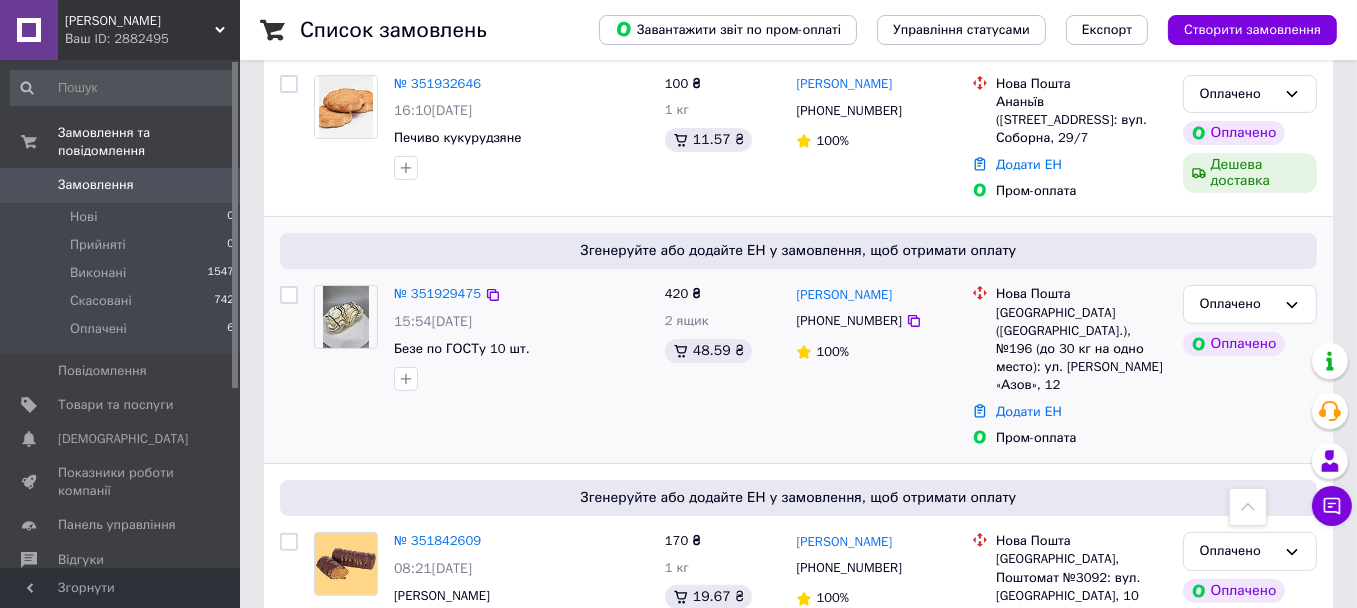 scroll, scrollTop: 700, scrollLeft: 0, axis: vertical 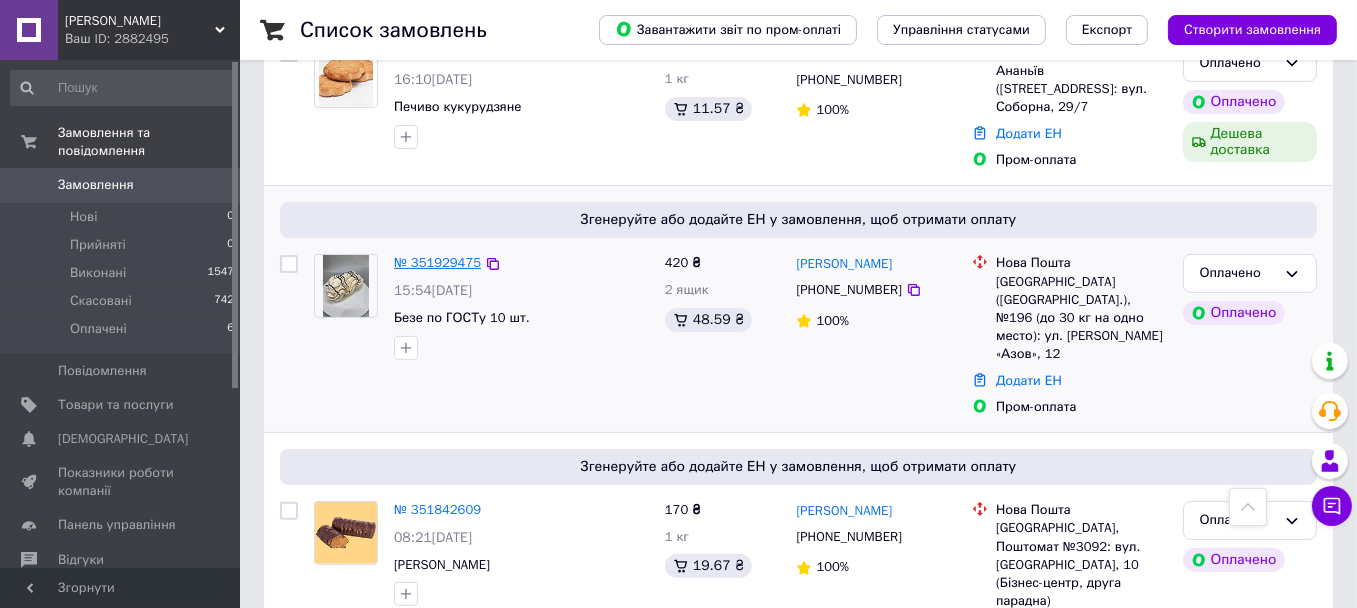 click on "№ 351929475" at bounding box center [437, 262] 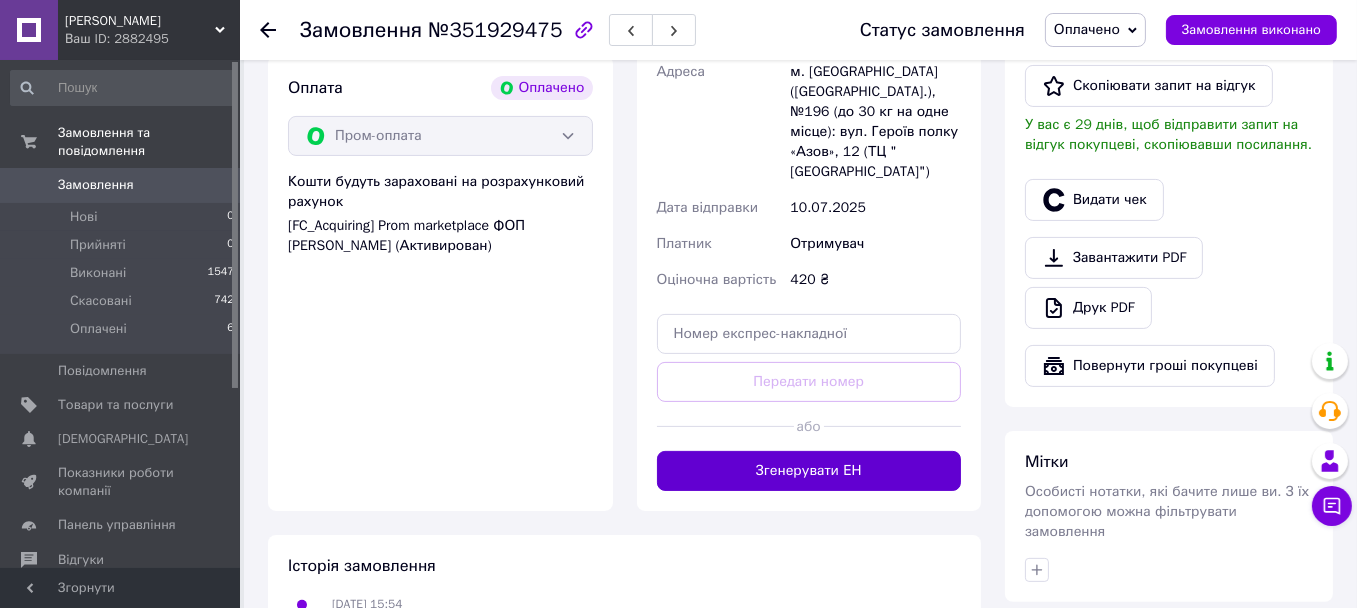scroll, scrollTop: 600, scrollLeft: 0, axis: vertical 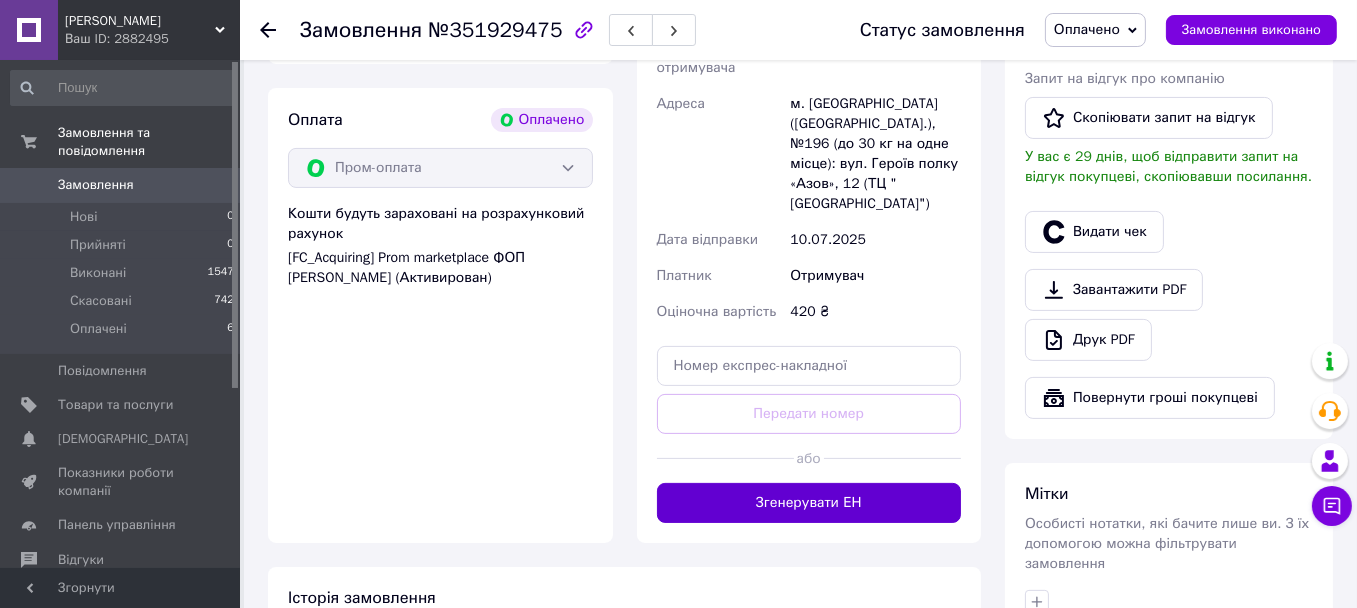 click on "Згенерувати ЕН" at bounding box center (809, 503) 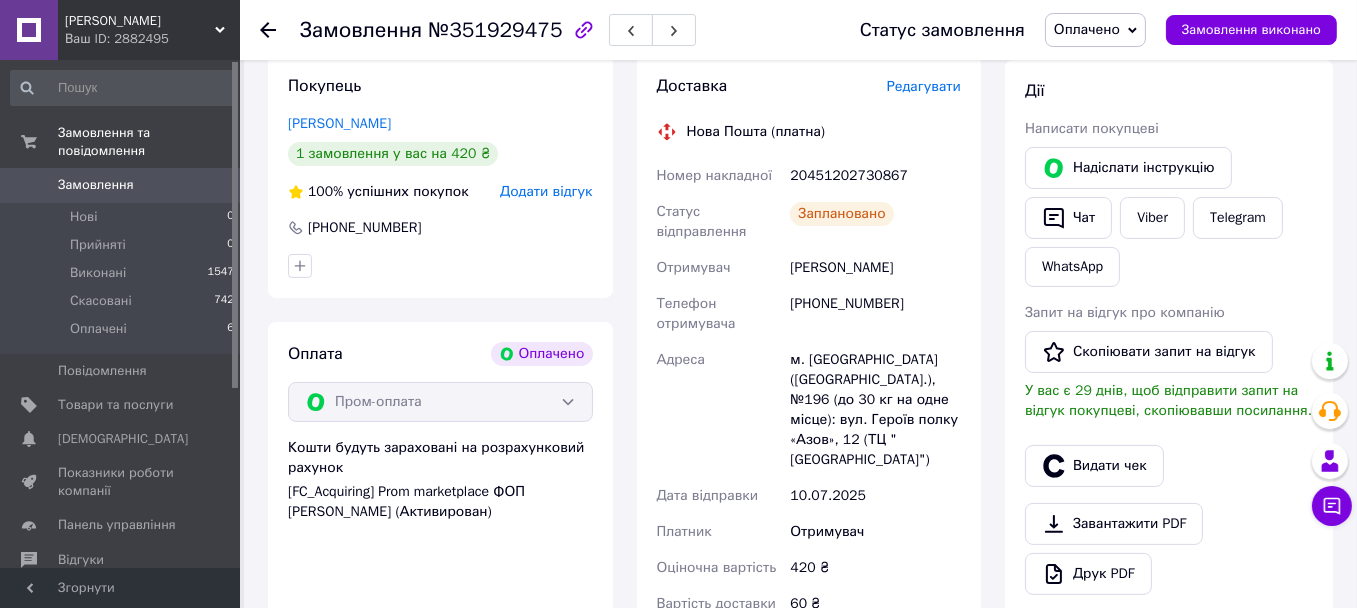 scroll, scrollTop: 400, scrollLeft: 0, axis: vertical 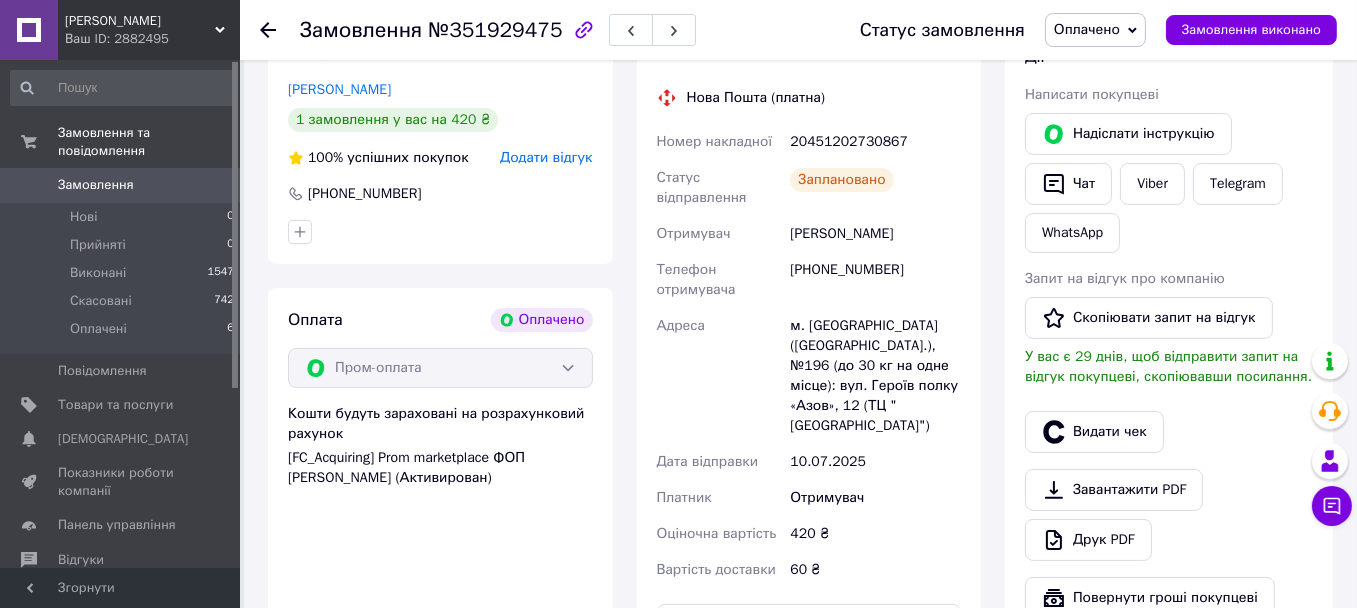 click on "Оплачено" at bounding box center (1095, 30) 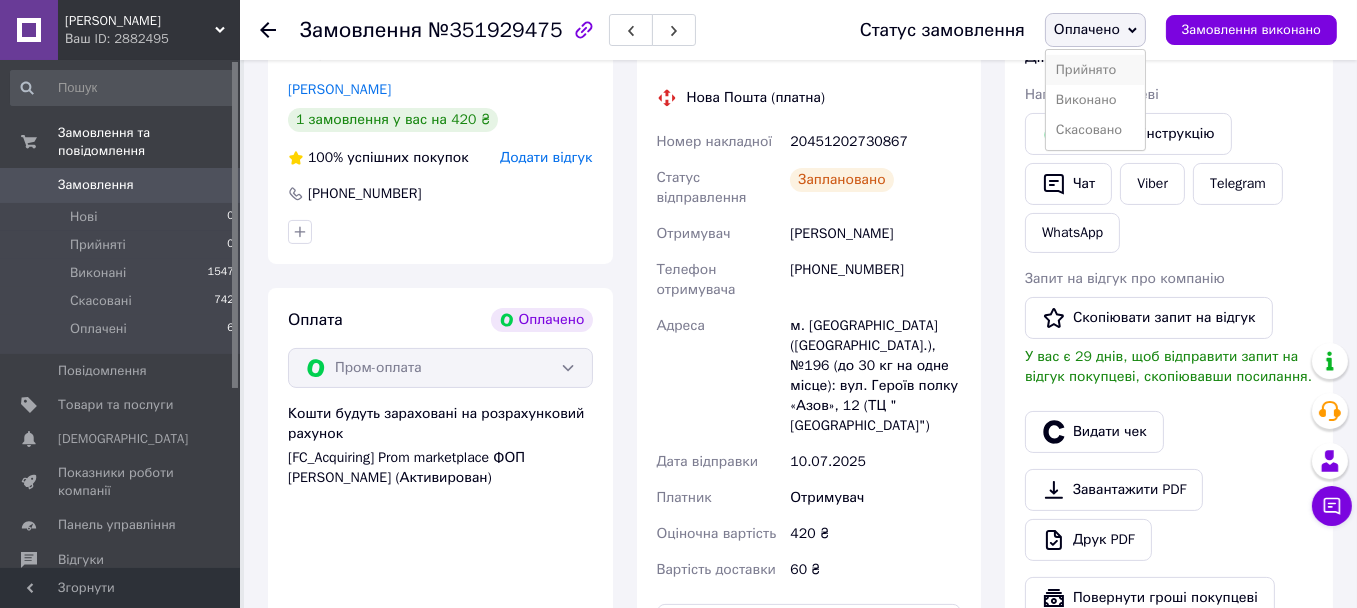 click on "Прийнято" at bounding box center (1095, 70) 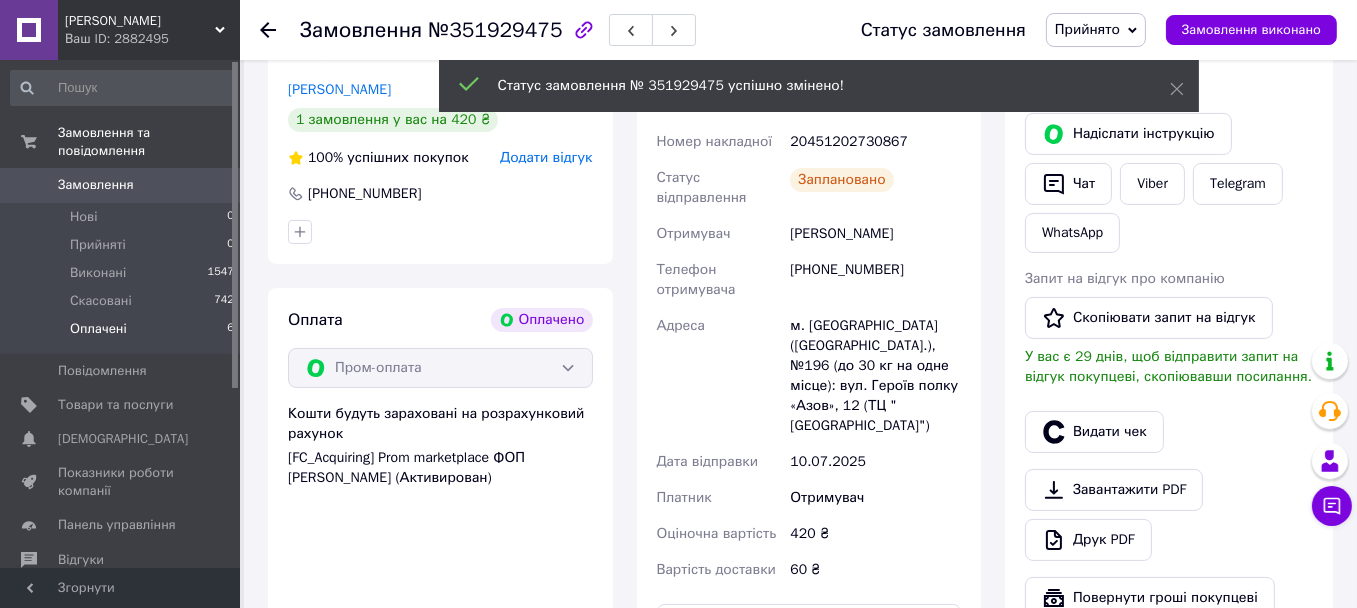click on "Оплачені" at bounding box center [98, 329] 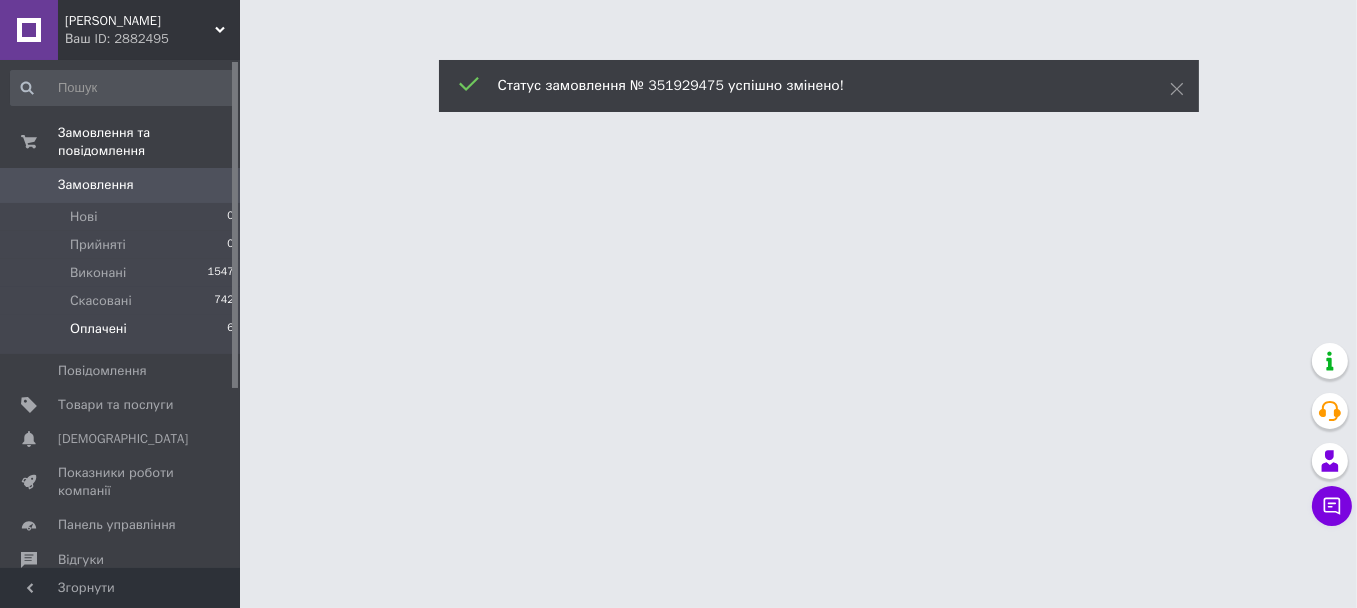 scroll, scrollTop: 0, scrollLeft: 0, axis: both 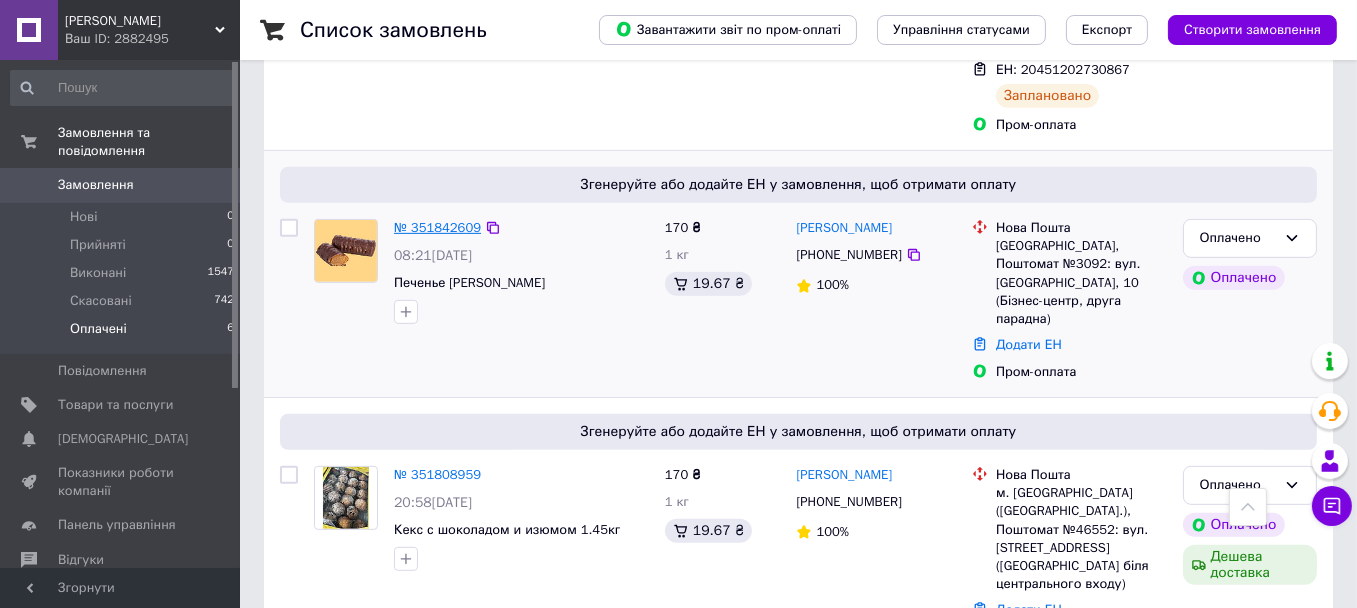 click on "№ 351842609" at bounding box center [437, 227] 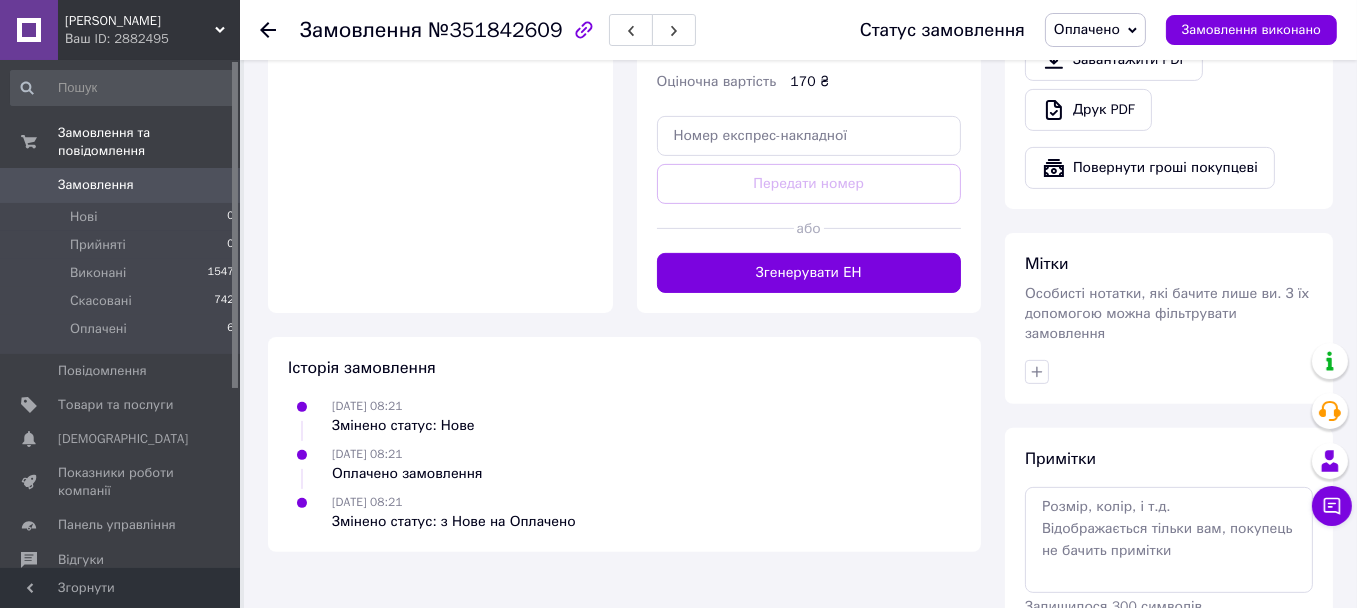 scroll, scrollTop: 714, scrollLeft: 0, axis: vertical 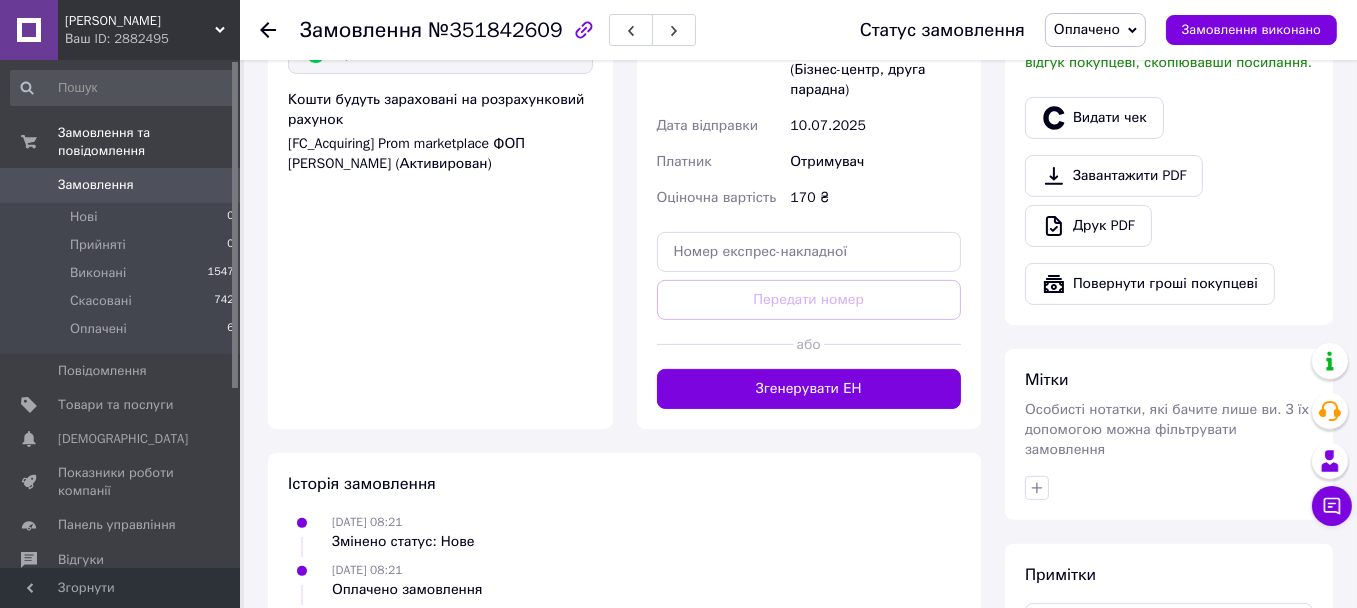 click on "Оплачено" at bounding box center [1087, 29] 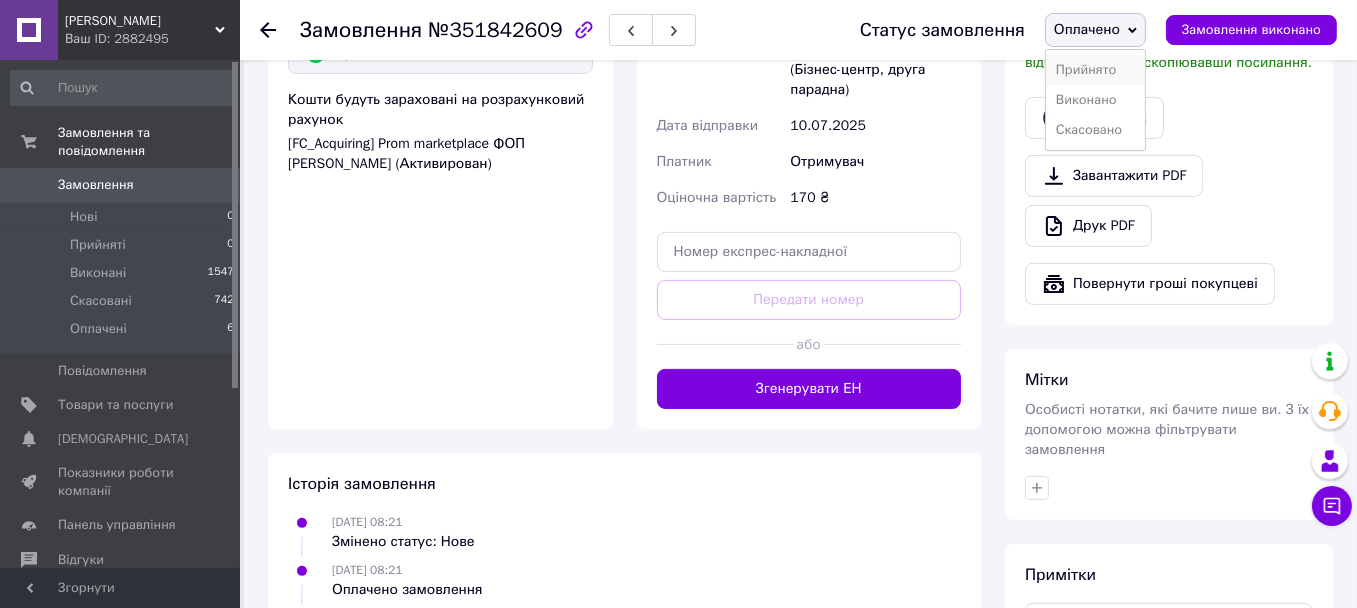 click on "Прийнято" at bounding box center [1095, 70] 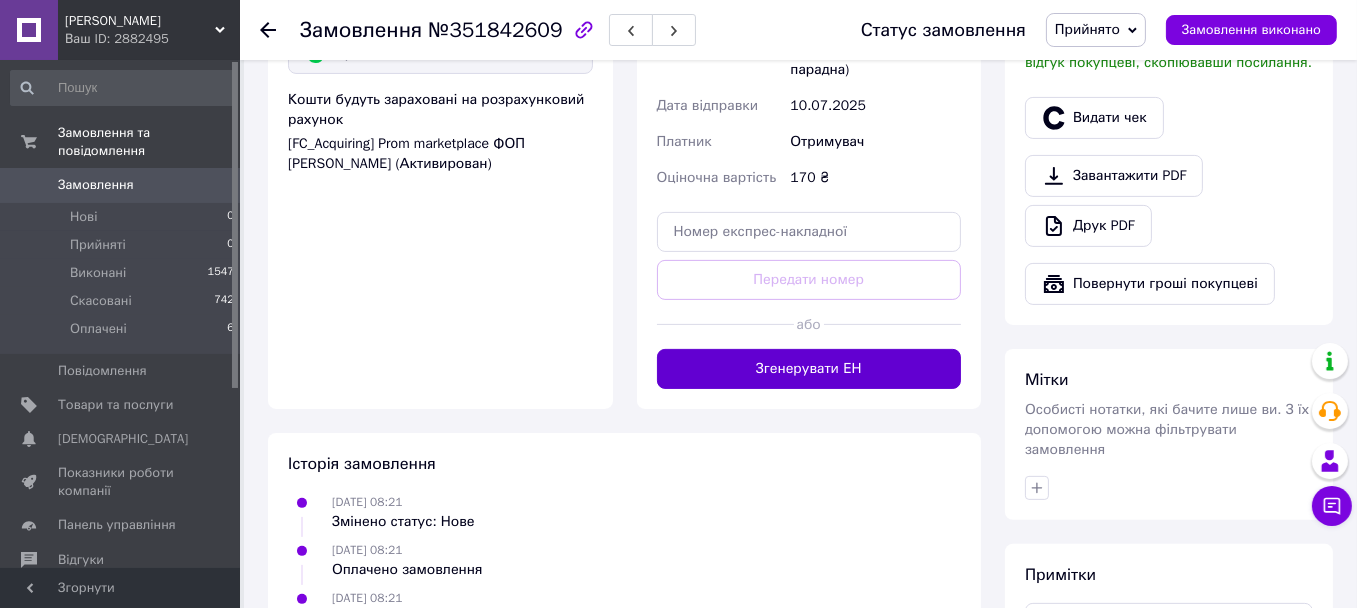 click on "Згенерувати ЕН" at bounding box center (809, 369) 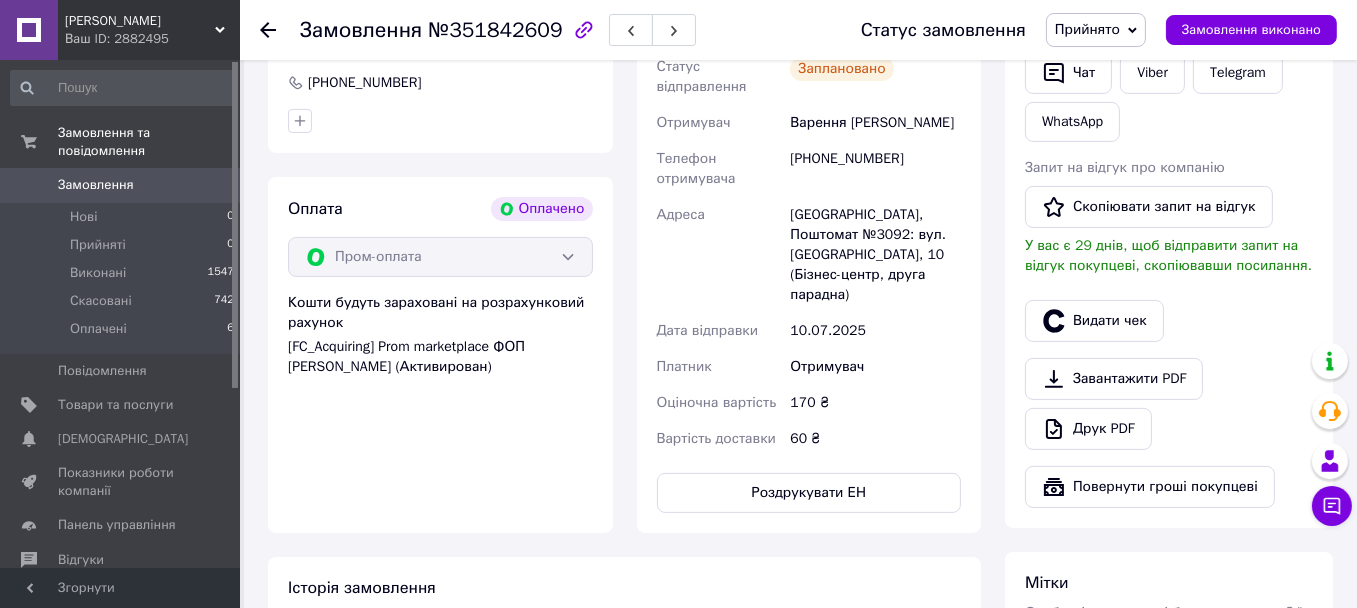 scroll, scrollTop: 414, scrollLeft: 0, axis: vertical 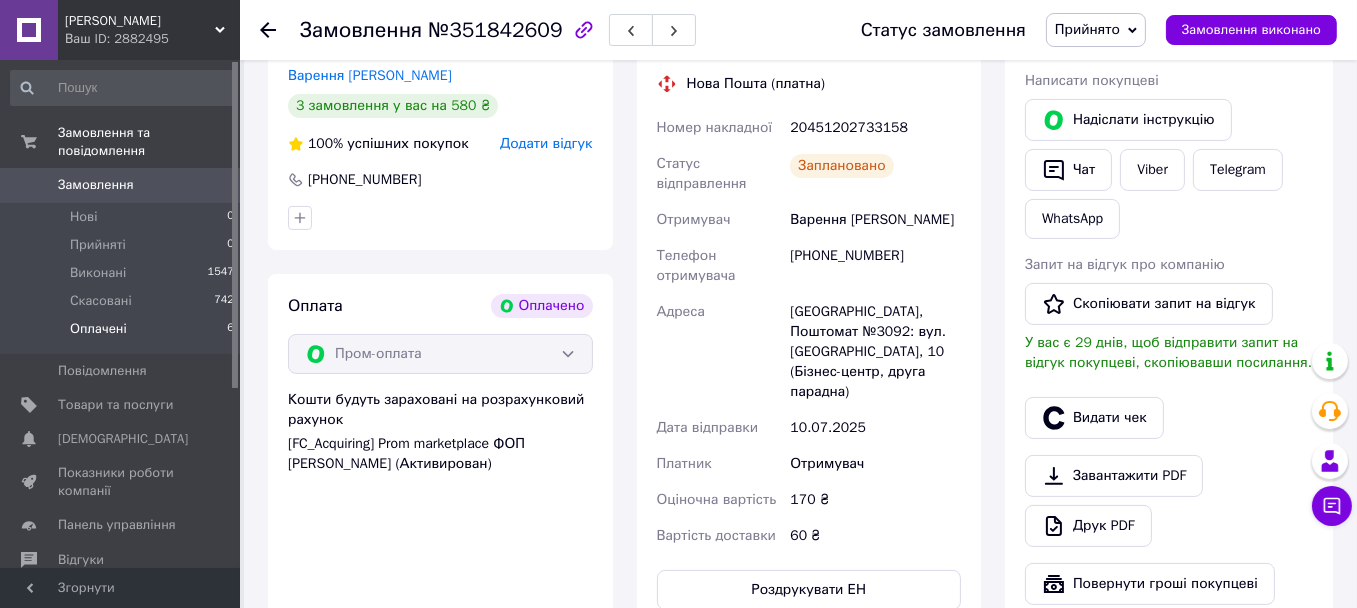 click on "Оплачені" at bounding box center (98, 329) 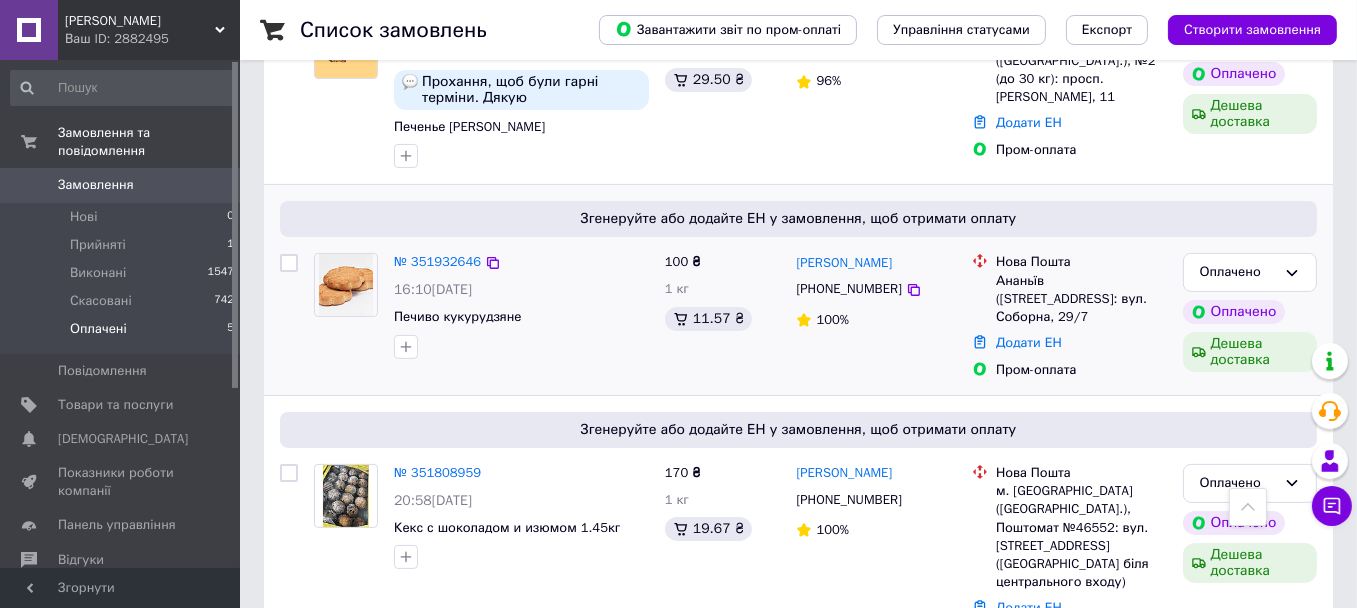 scroll, scrollTop: 616, scrollLeft: 0, axis: vertical 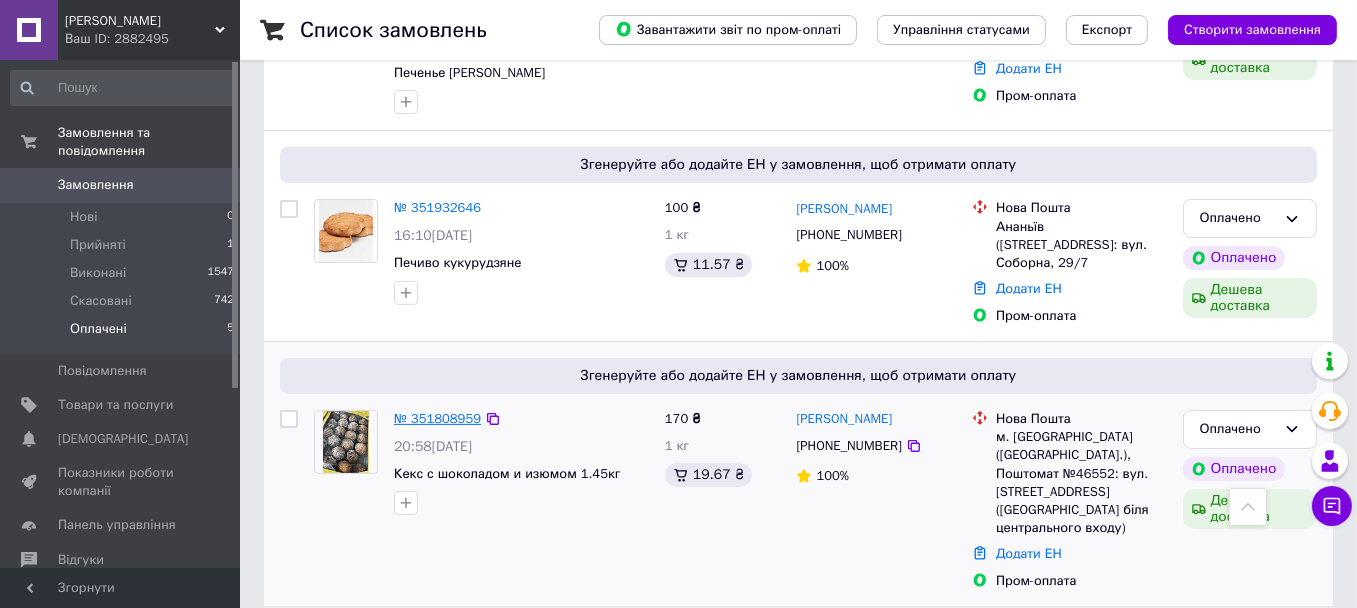 click on "№ 351808959" at bounding box center [437, 418] 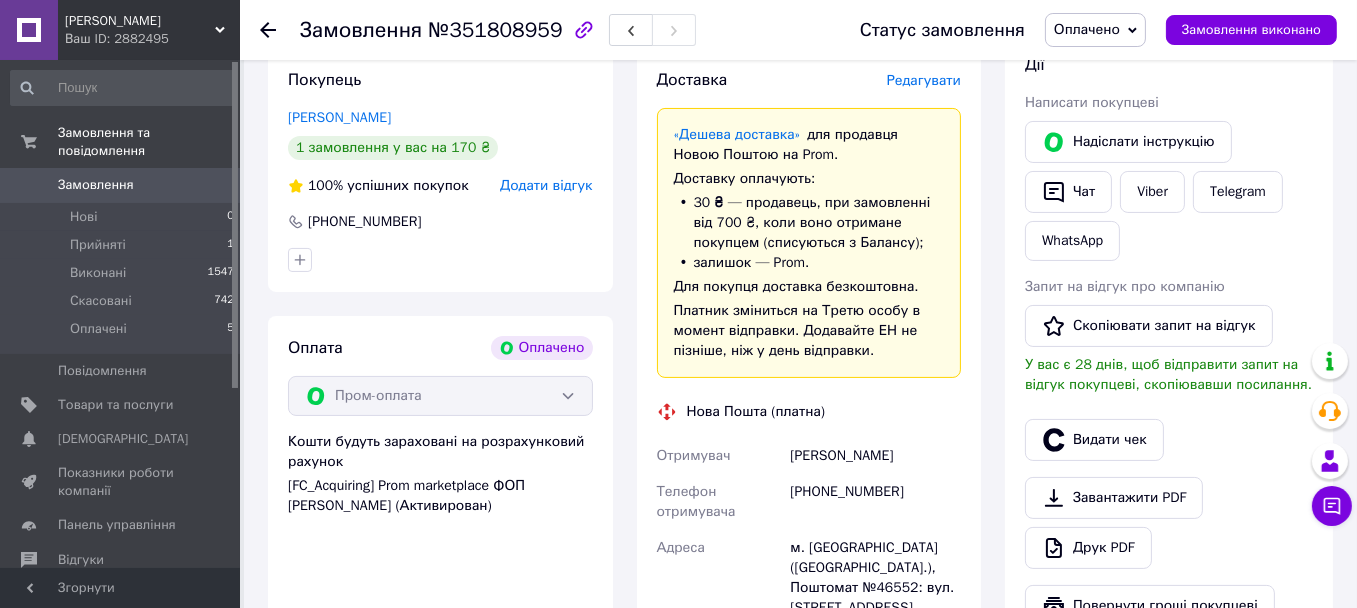 scroll, scrollTop: 616, scrollLeft: 0, axis: vertical 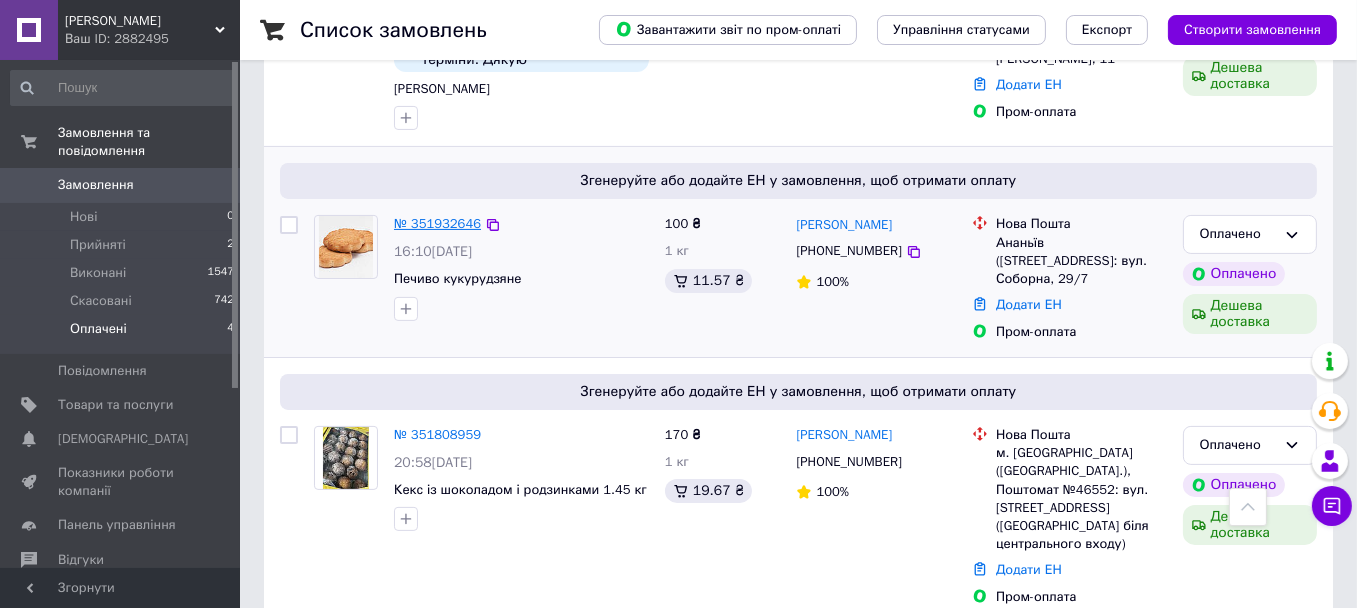 click on "№ 351932646" at bounding box center [437, 223] 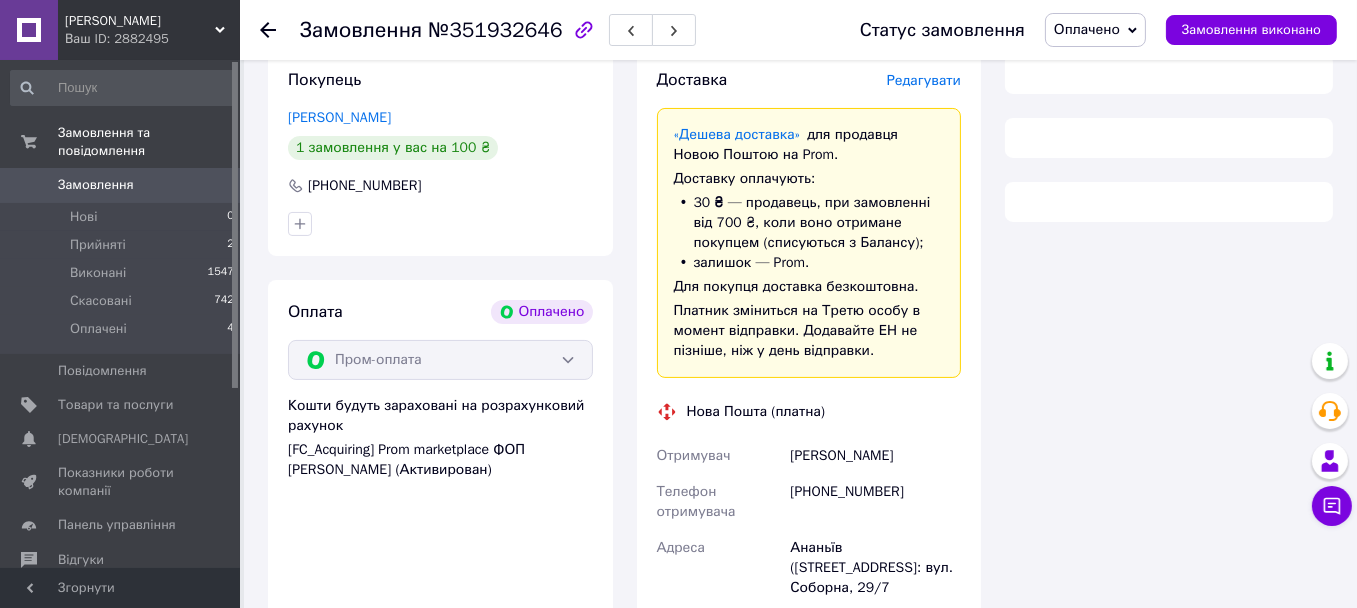 scroll, scrollTop: 600, scrollLeft: 0, axis: vertical 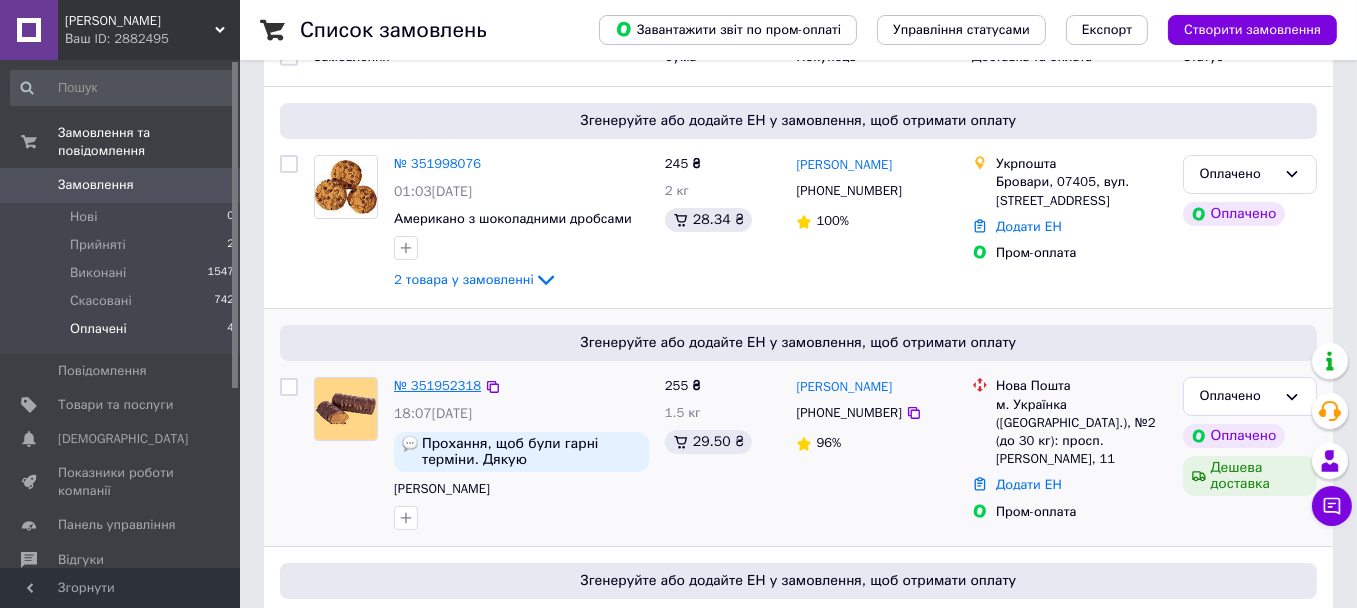 click on "№ 351952318" at bounding box center (437, 385) 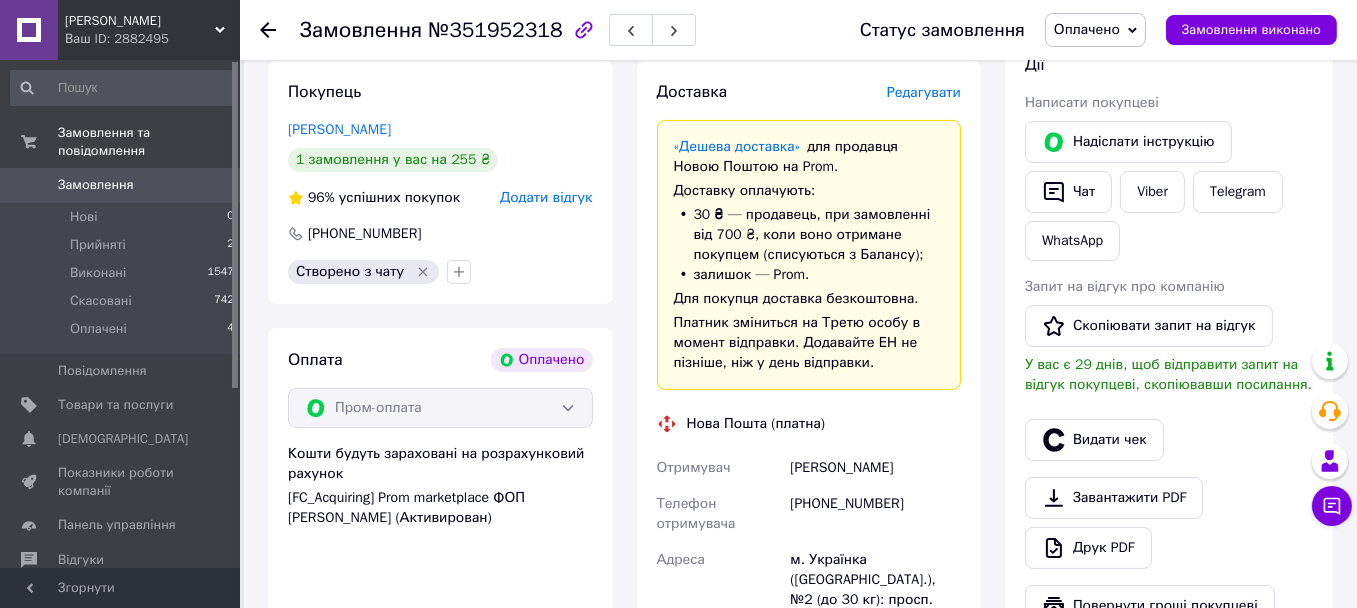 scroll, scrollTop: 400, scrollLeft: 0, axis: vertical 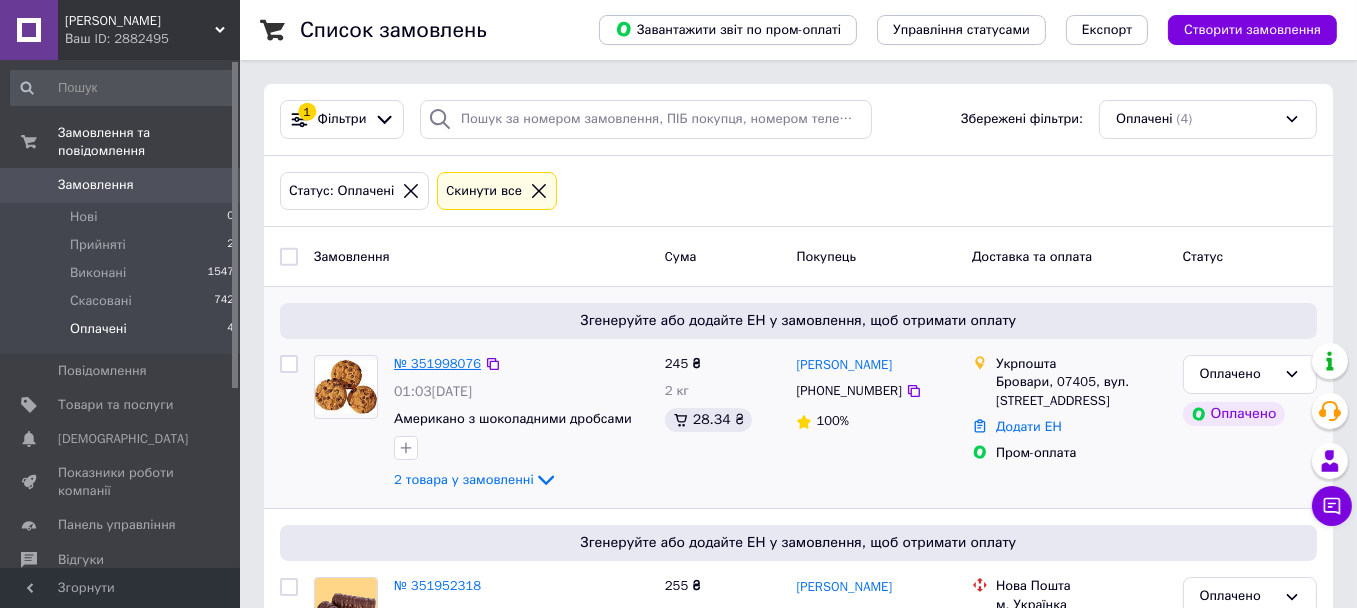 click on "№ 351998076" at bounding box center [437, 363] 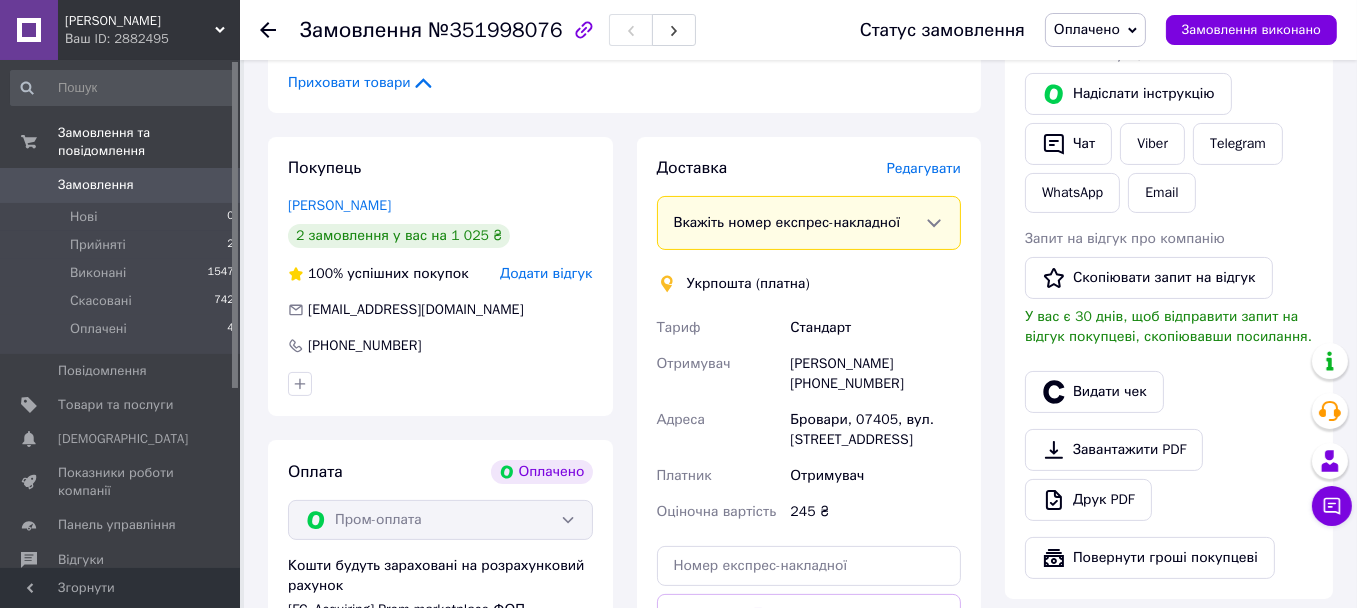 scroll, scrollTop: 400, scrollLeft: 0, axis: vertical 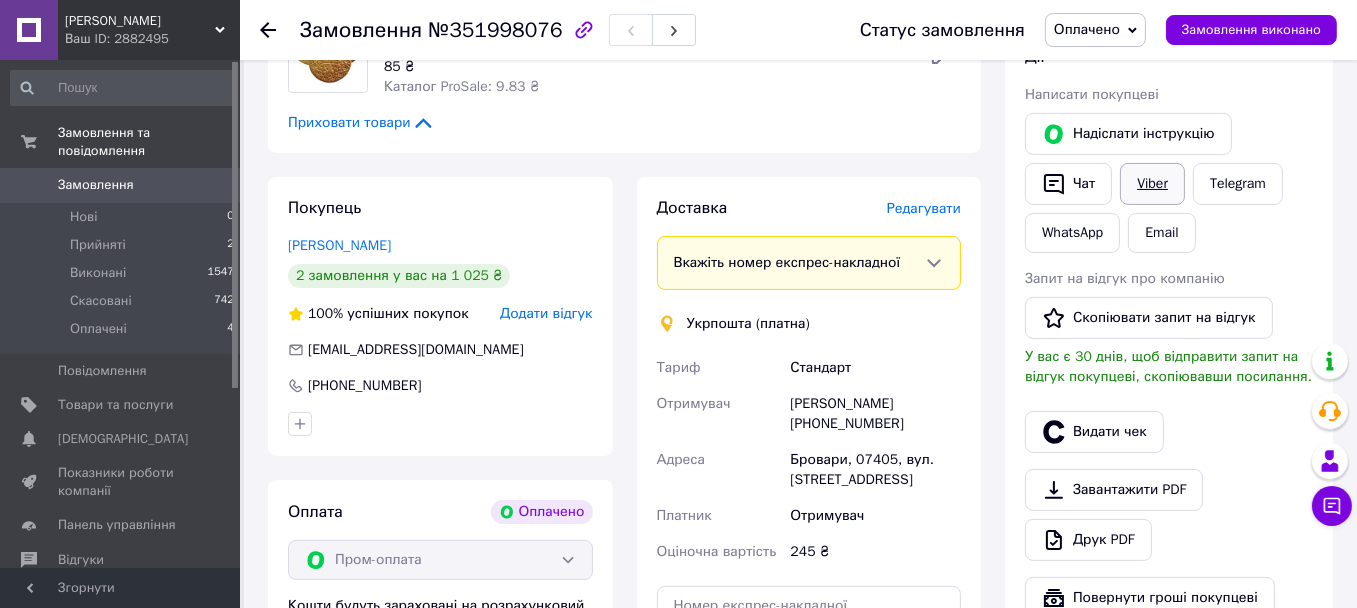 click on "Viber" at bounding box center (1152, 184) 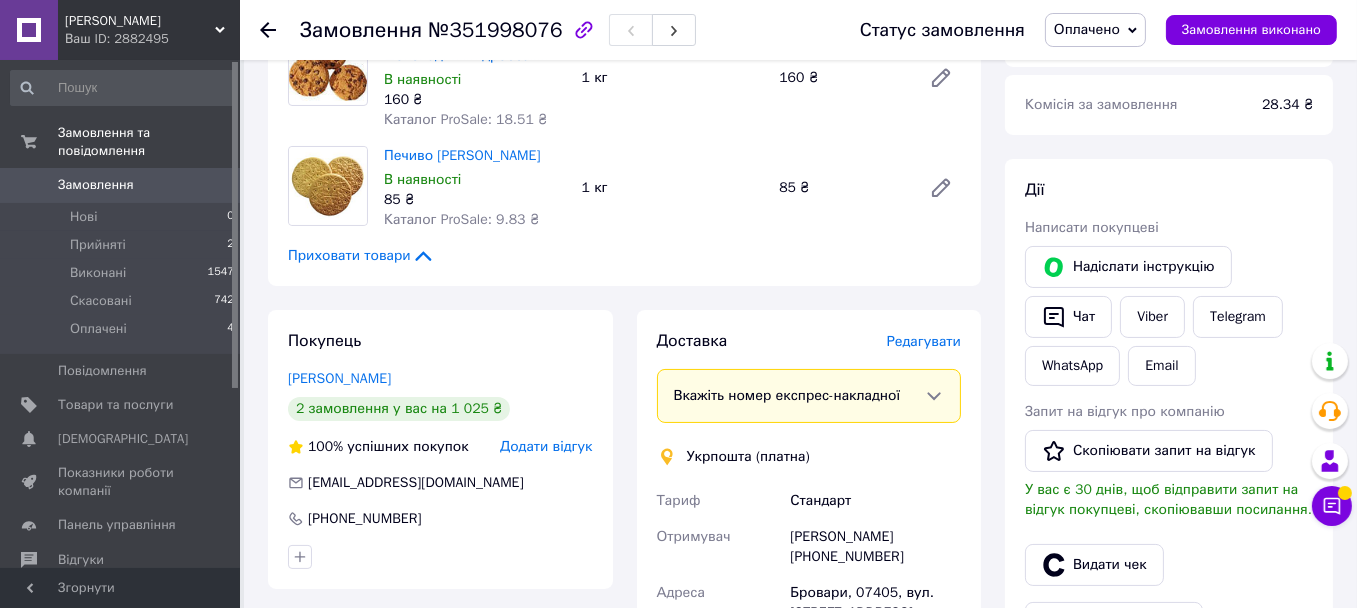 scroll, scrollTop: 298, scrollLeft: 0, axis: vertical 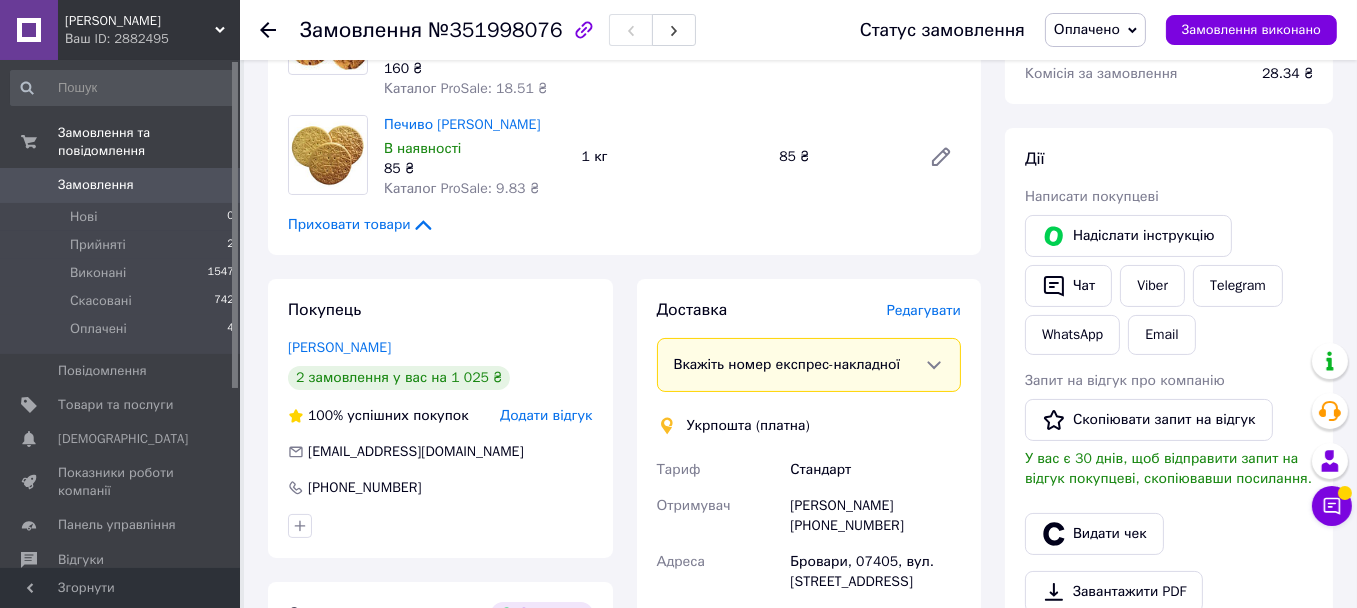 click on "Оплачено" at bounding box center (1087, 29) 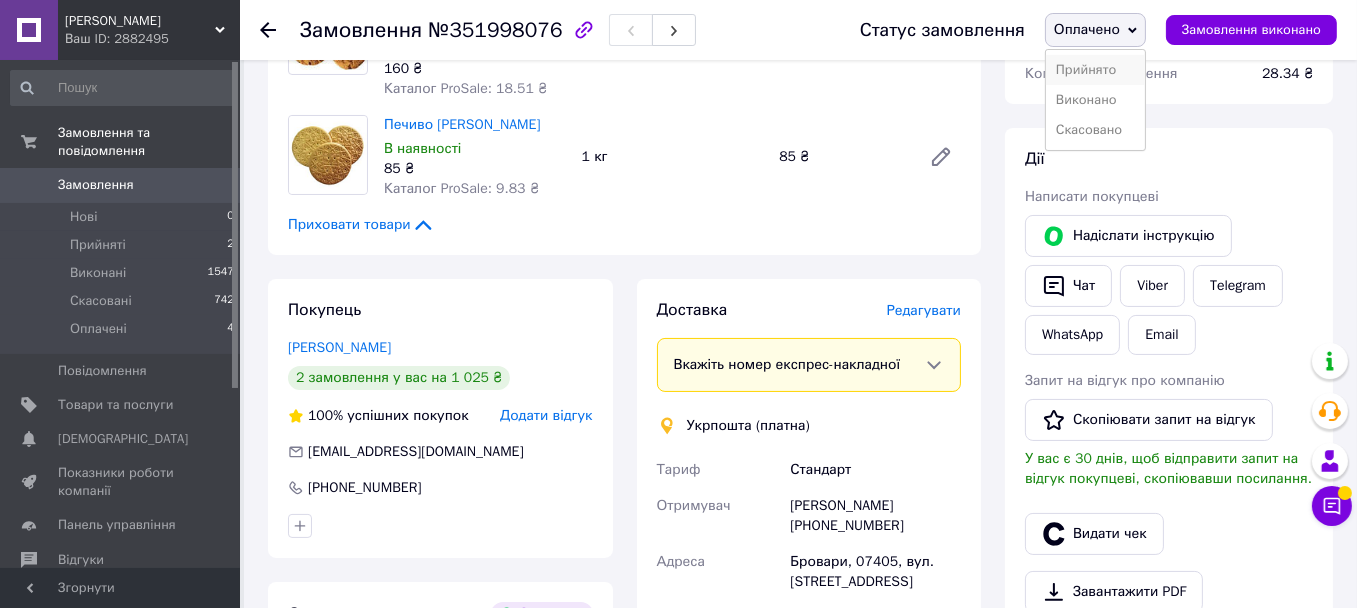 click on "Прийнято" at bounding box center (1095, 70) 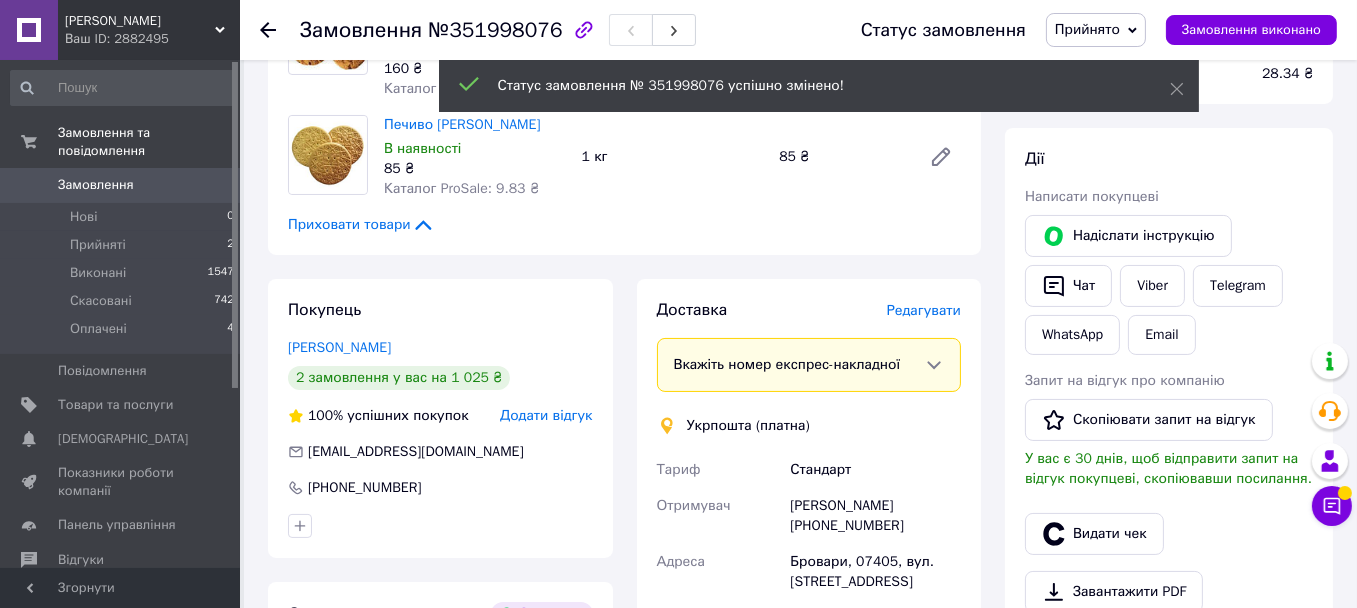 click on "Оплачені" at bounding box center [98, 329] 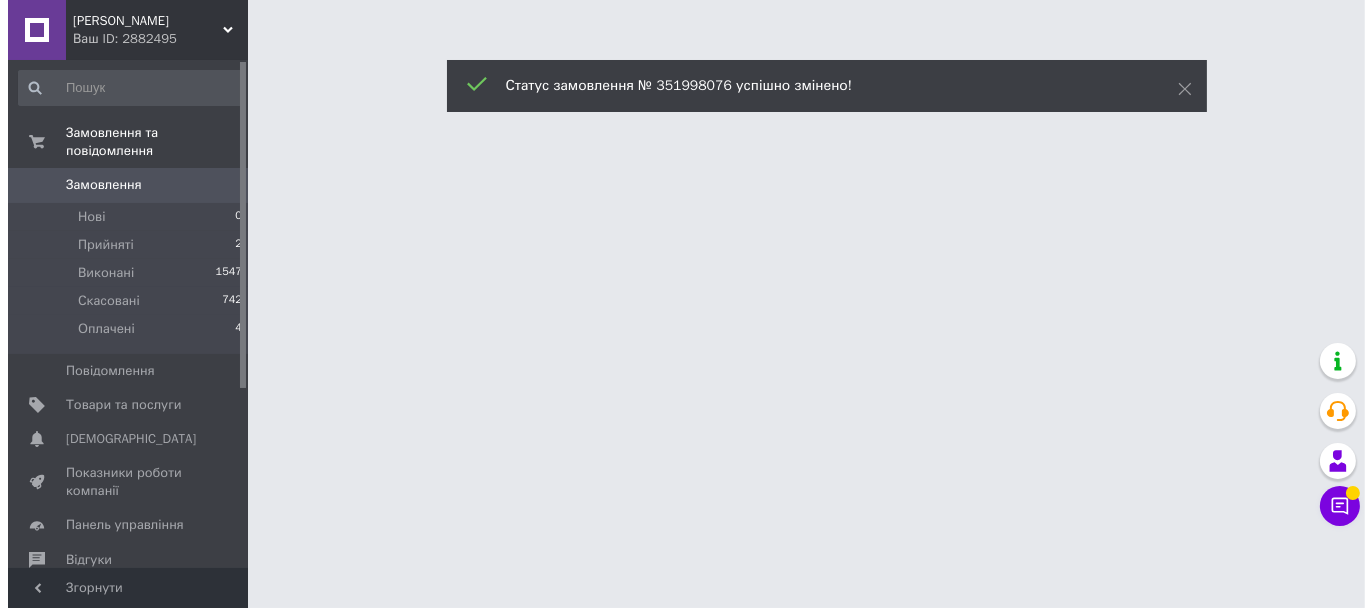 scroll, scrollTop: 0, scrollLeft: 0, axis: both 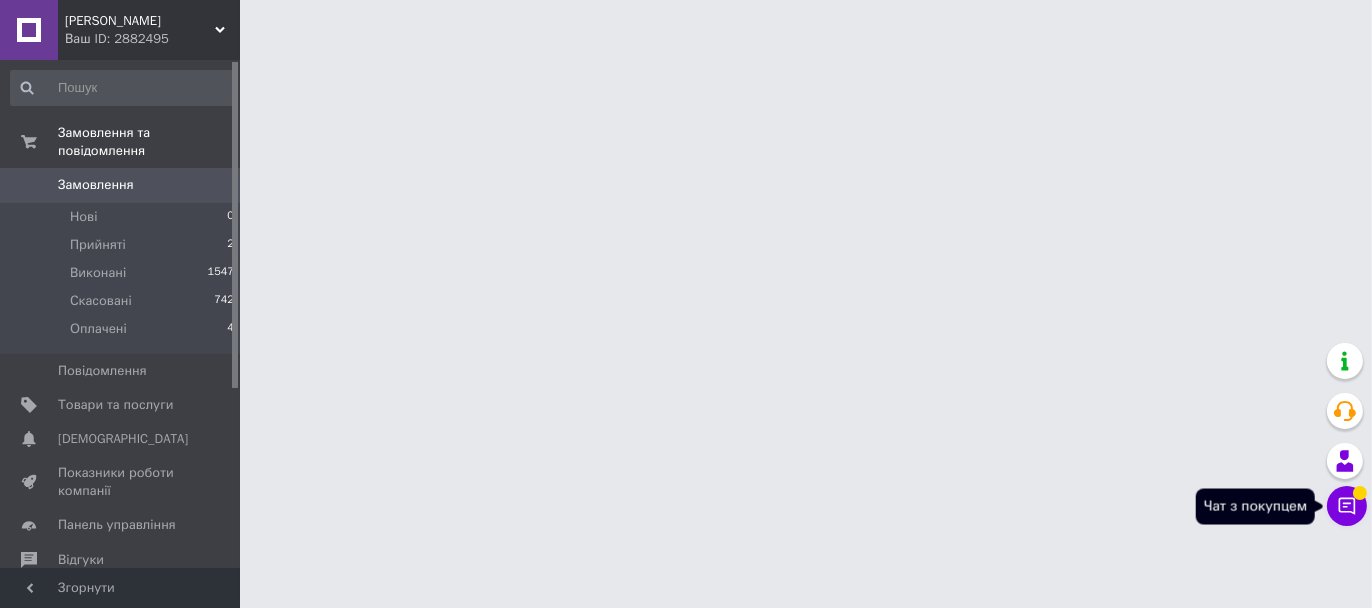 click at bounding box center (1360, 493) 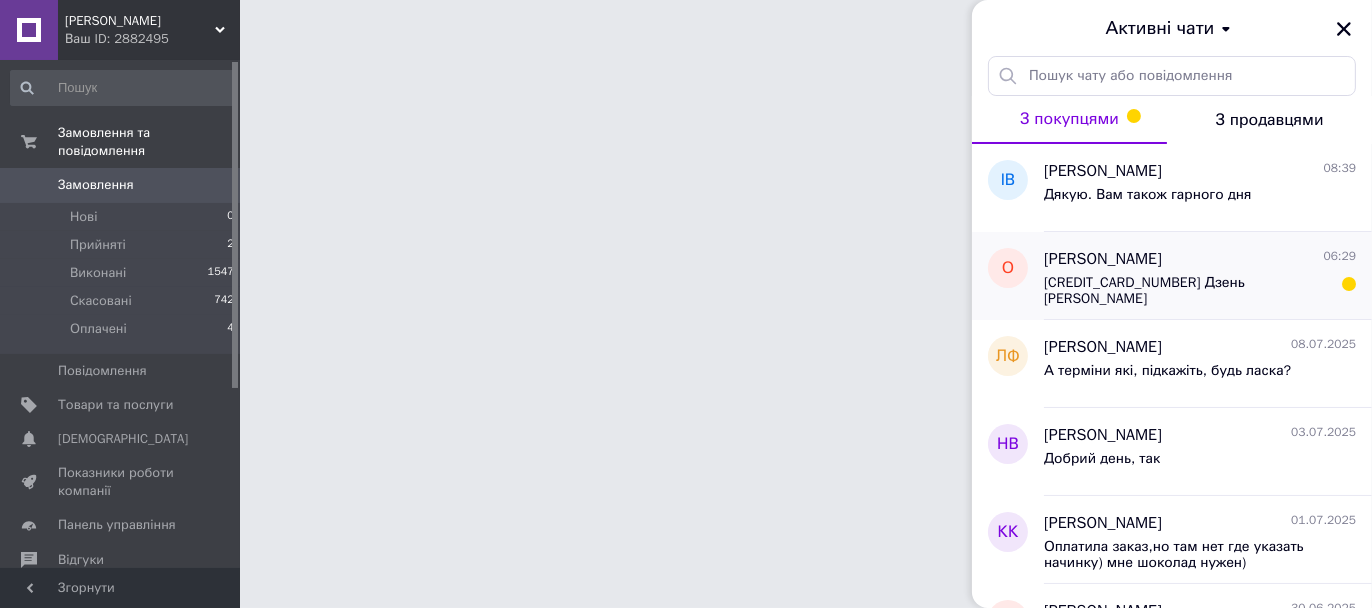 click on "4149 6054 6655 2858 Дзень Марія Сергіївна" at bounding box center [1186, 291] 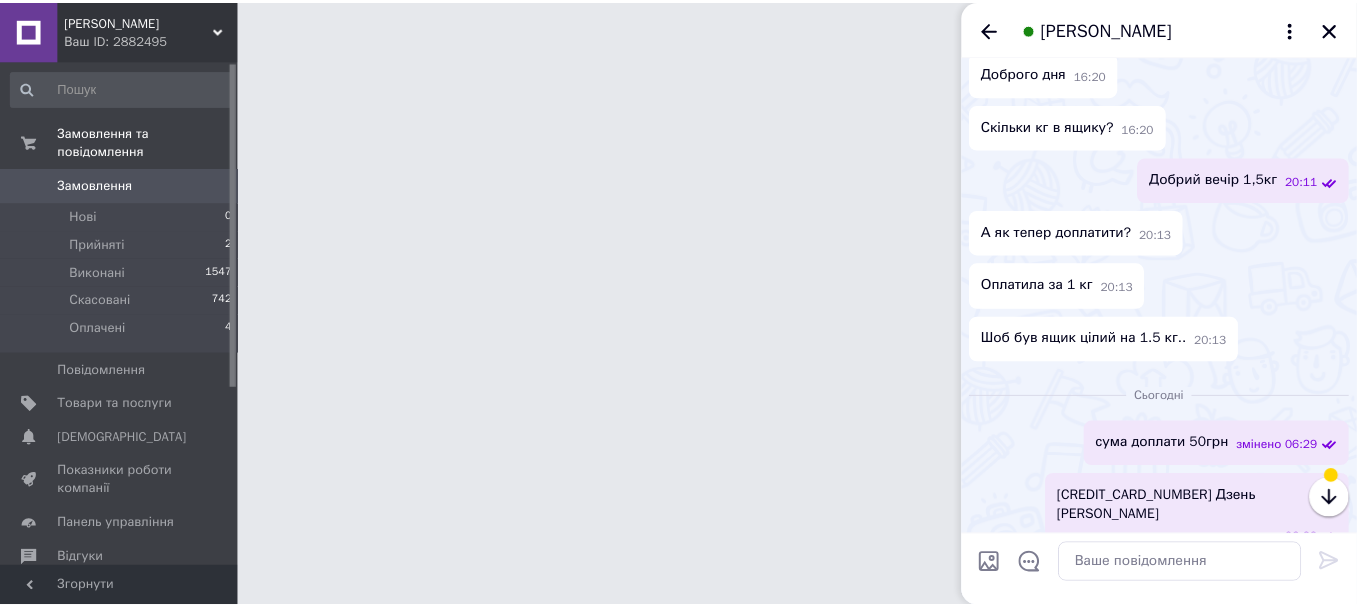 scroll, scrollTop: 407, scrollLeft: 0, axis: vertical 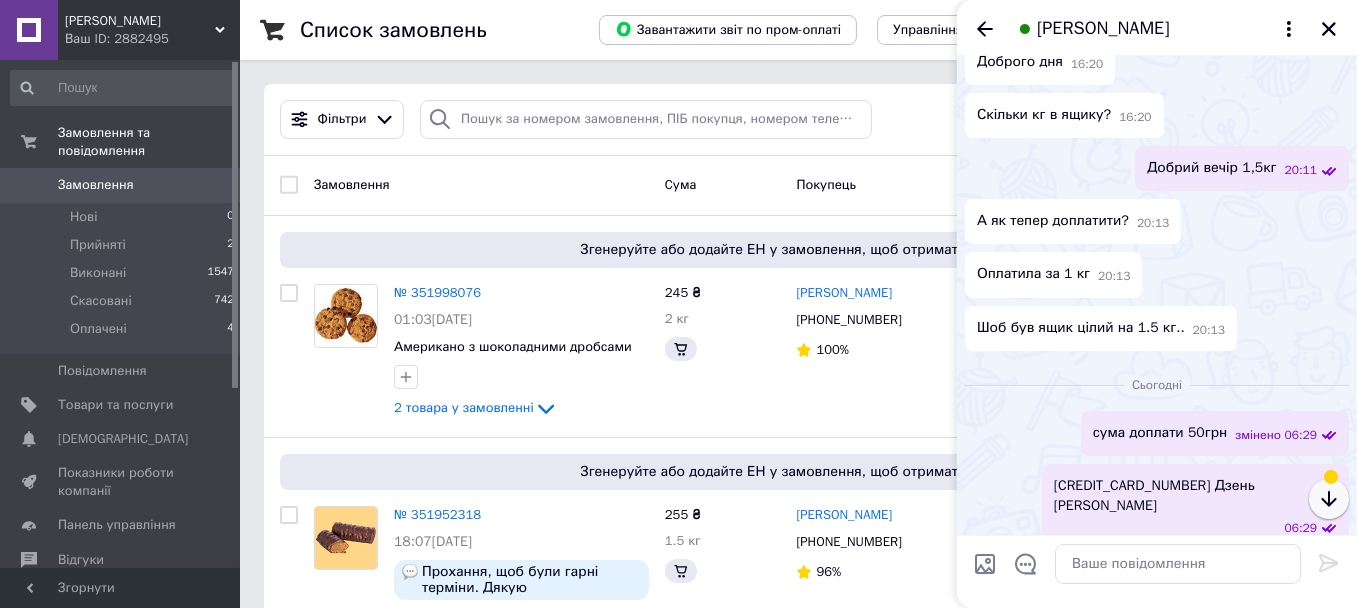 click 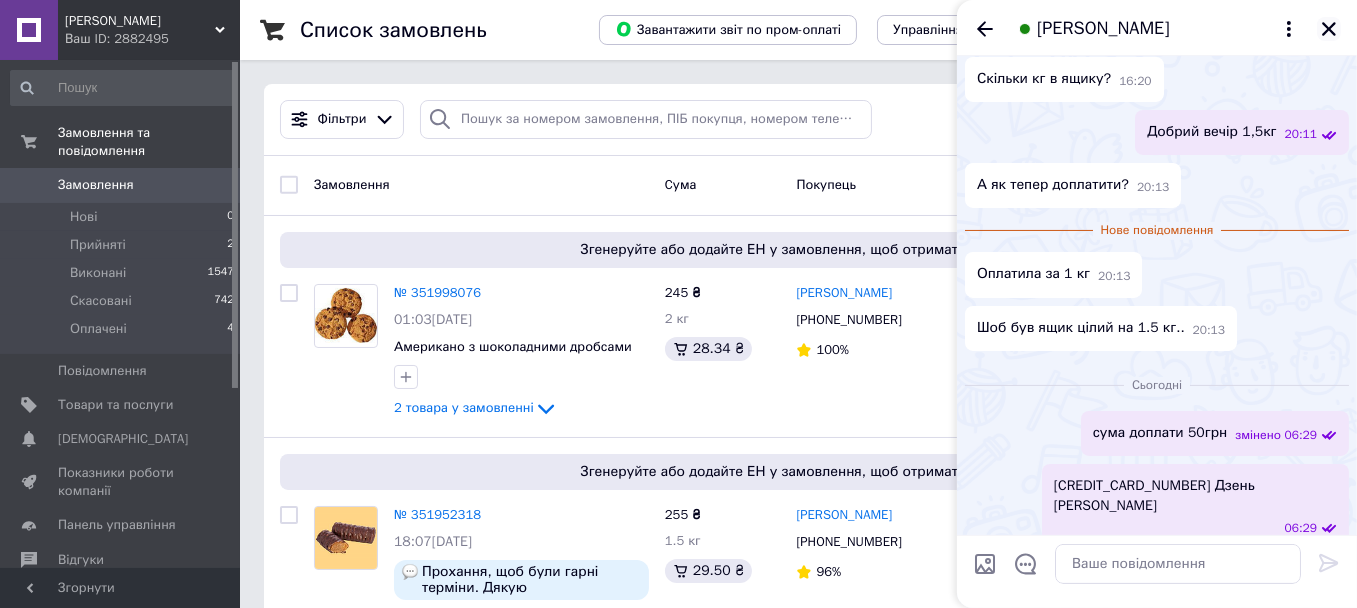 click 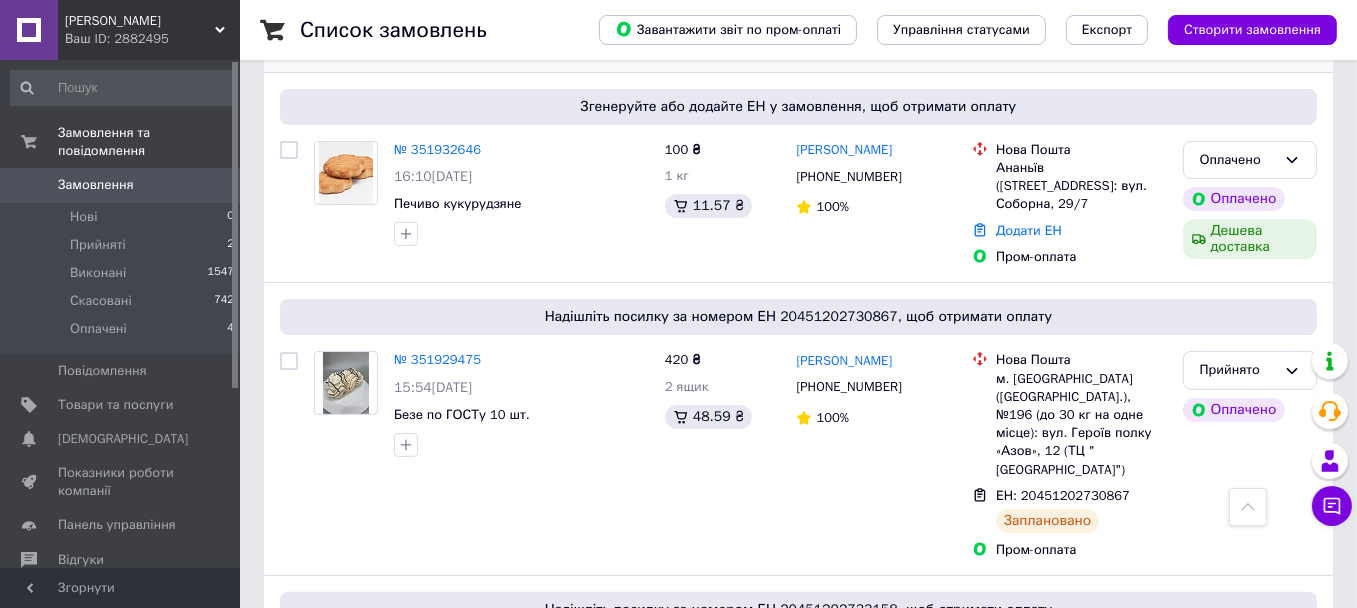 scroll, scrollTop: 500, scrollLeft: 0, axis: vertical 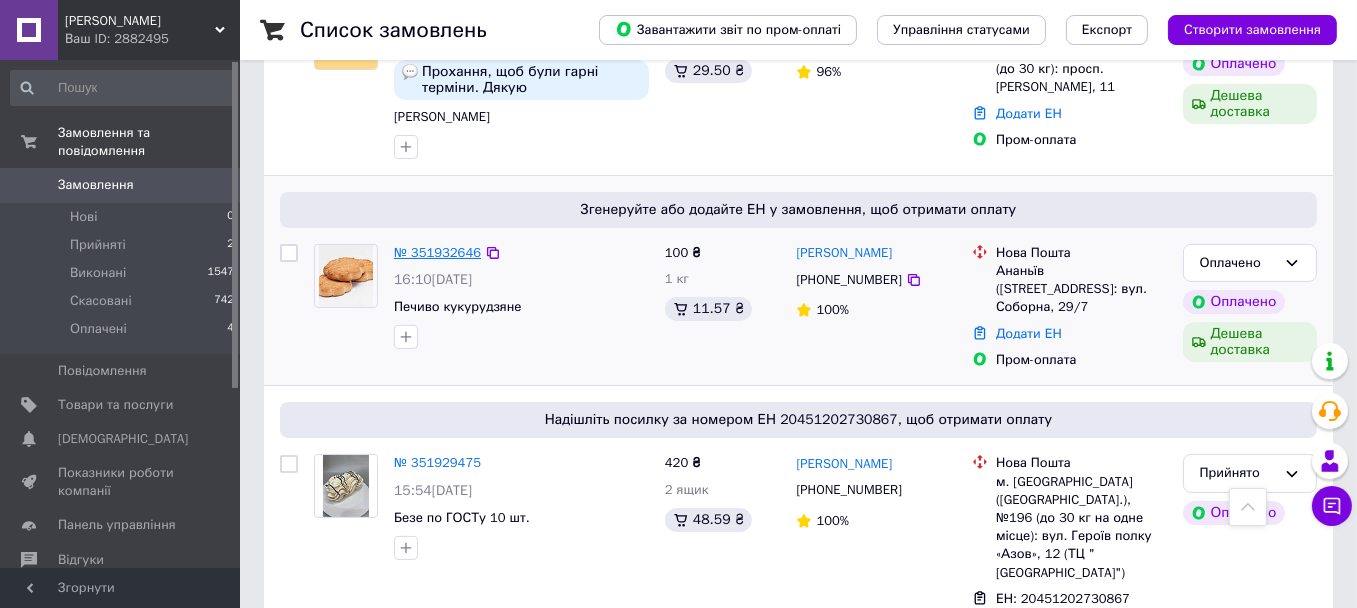 click on "№ 351932646" at bounding box center (437, 252) 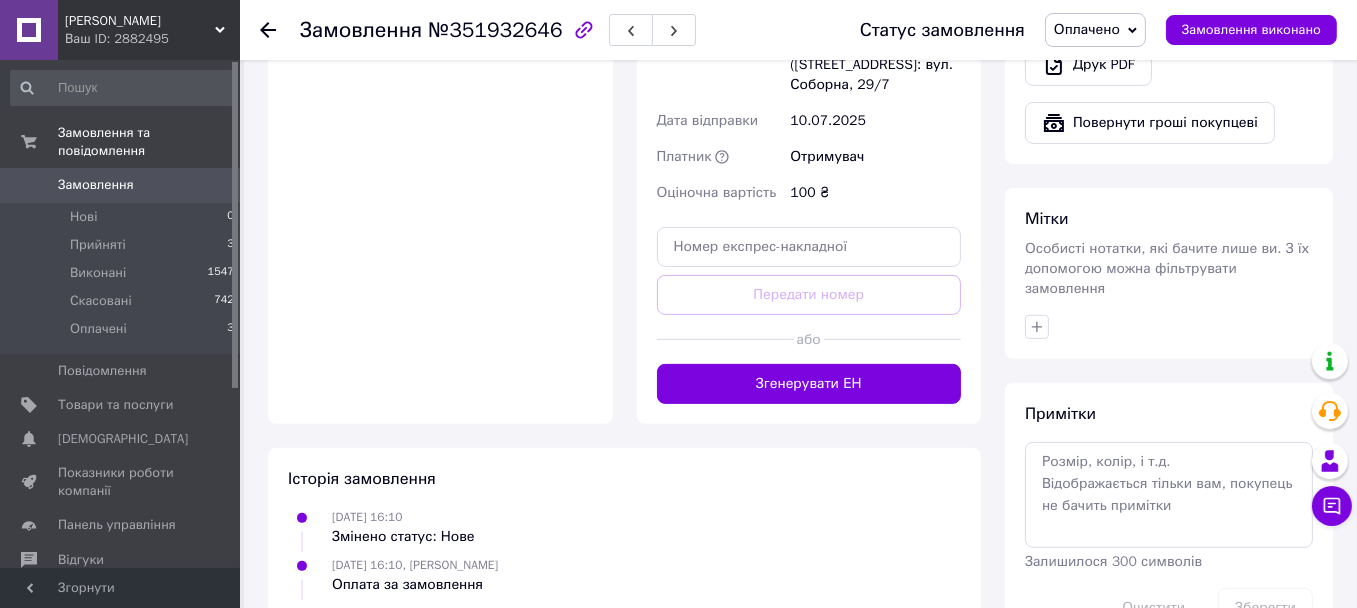 scroll, scrollTop: 900, scrollLeft: 0, axis: vertical 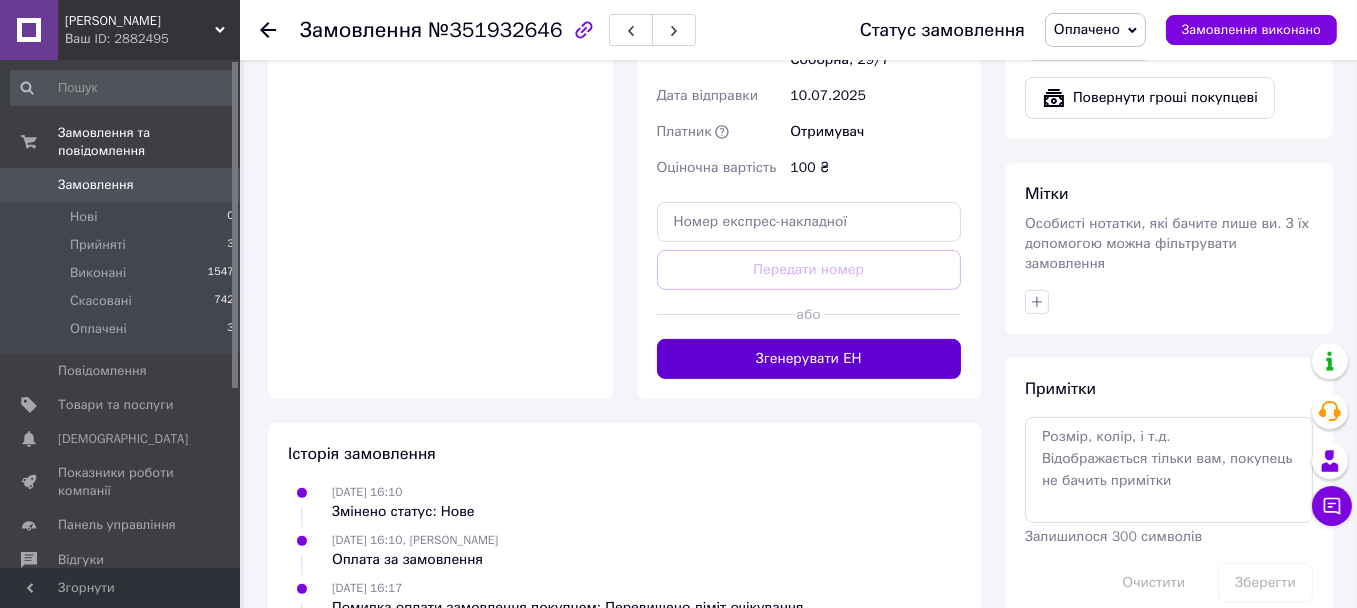 click on "Згенерувати ЕН" at bounding box center (809, 359) 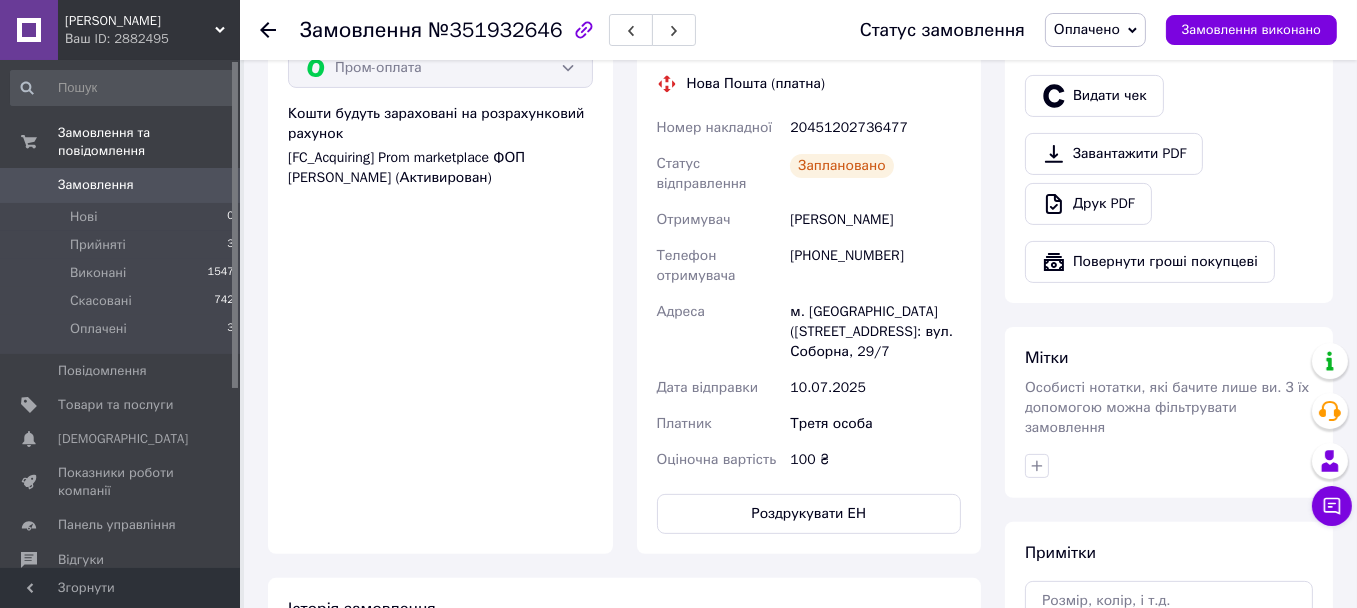 scroll, scrollTop: 700, scrollLeft: 0, axis: vertical 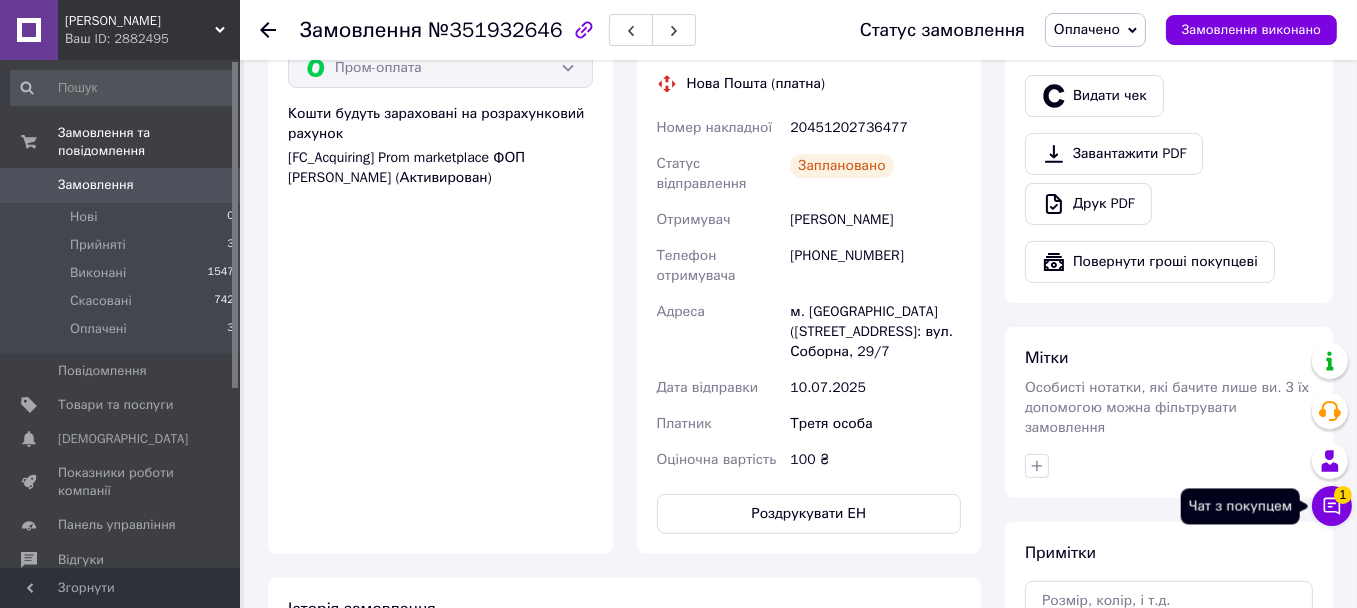 click on "1" at bounding box center (1343, 495) 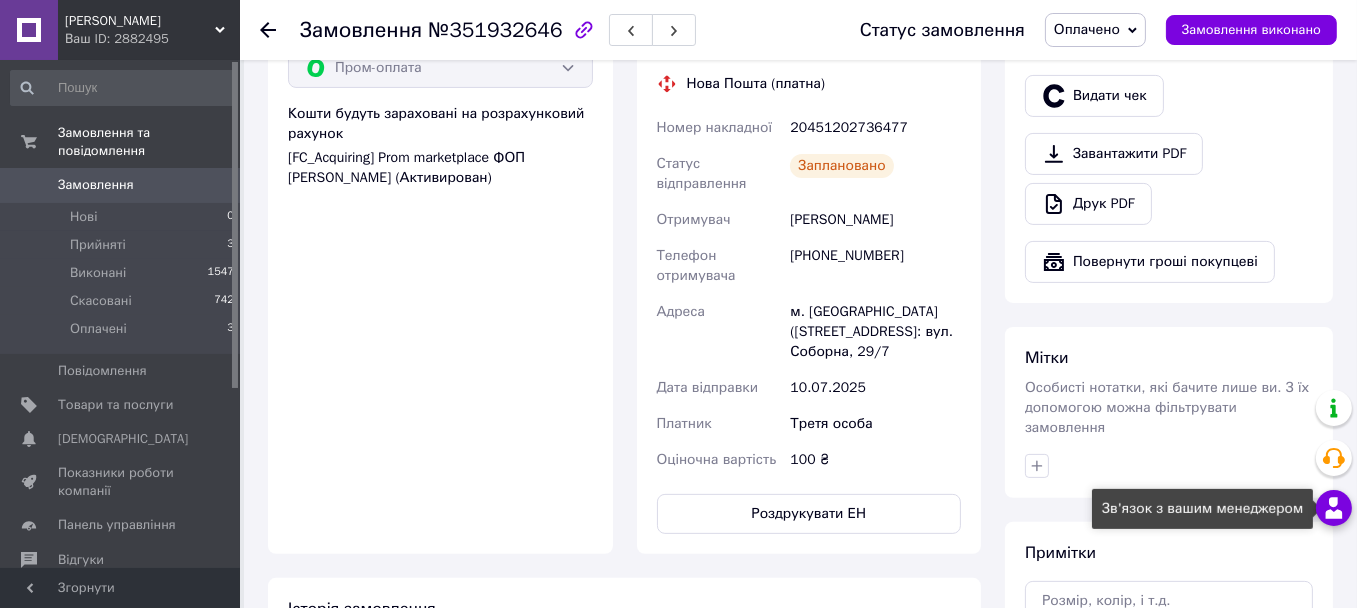 click 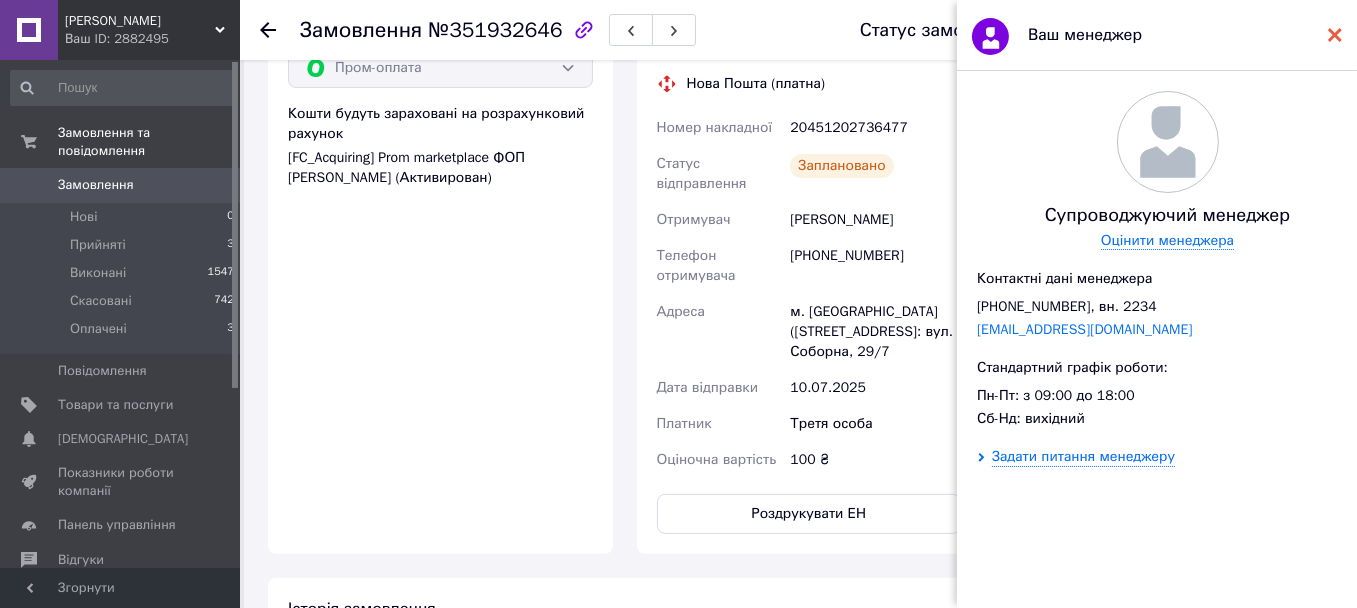 click 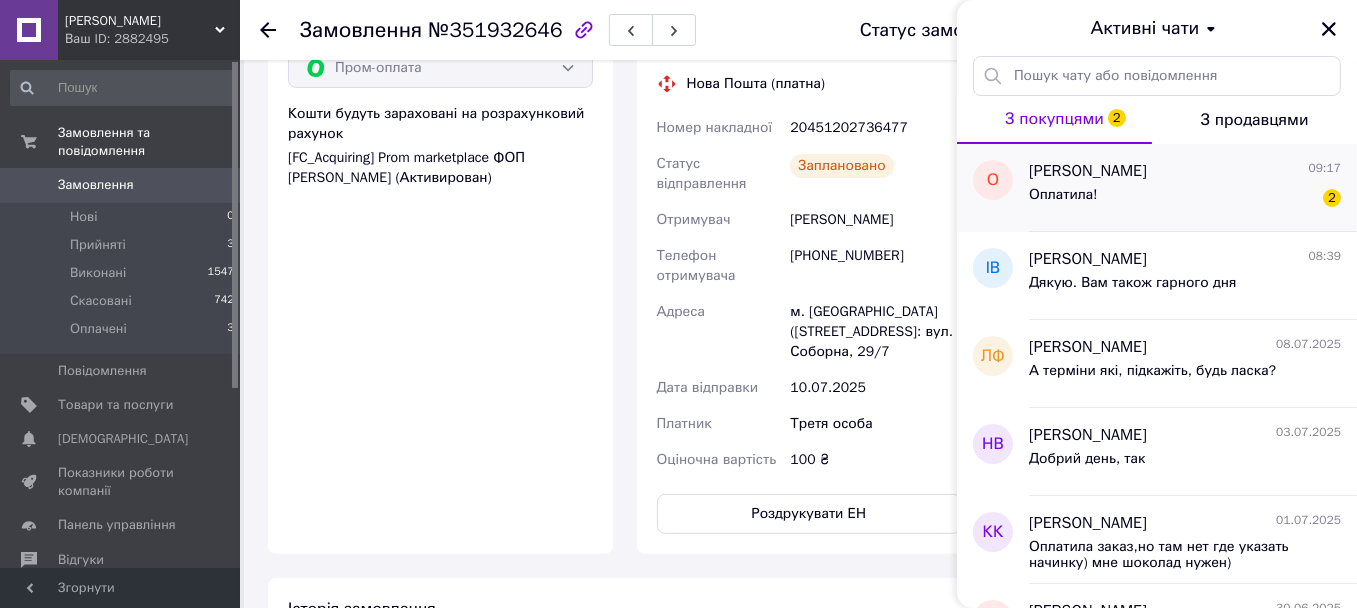 click on "Оплатила! 2" at bounding box center [1185, 199] 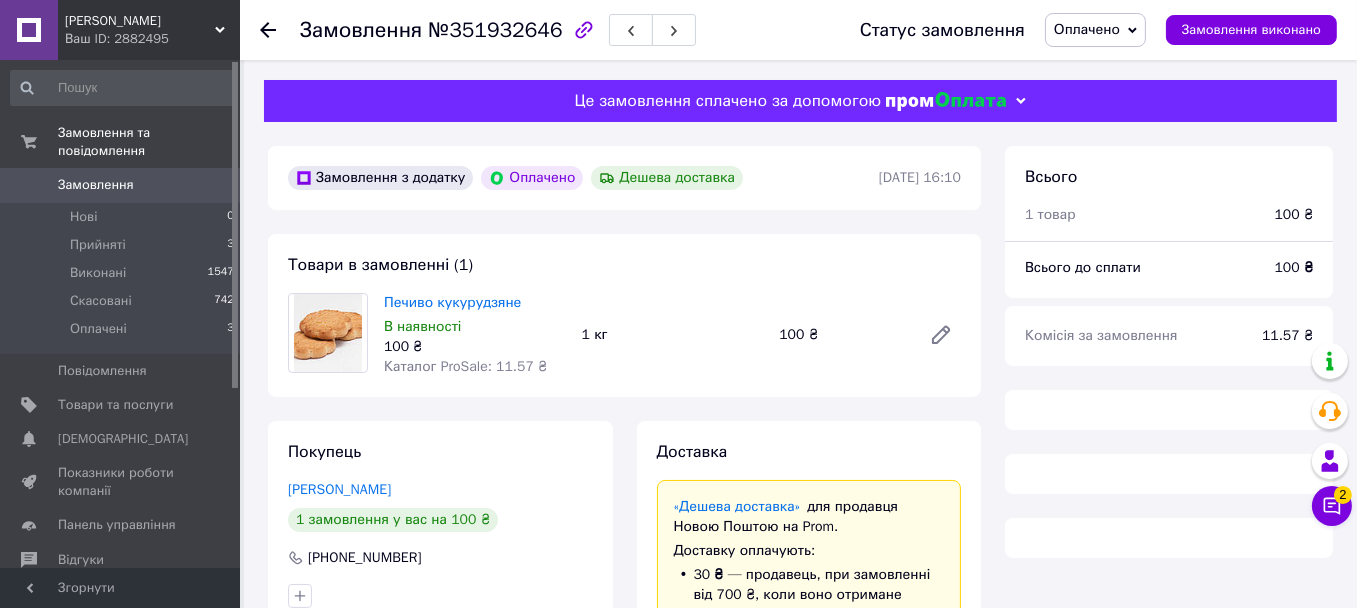 scroll, scrollTop: 372, scrollLeft: 0, axis: vertical 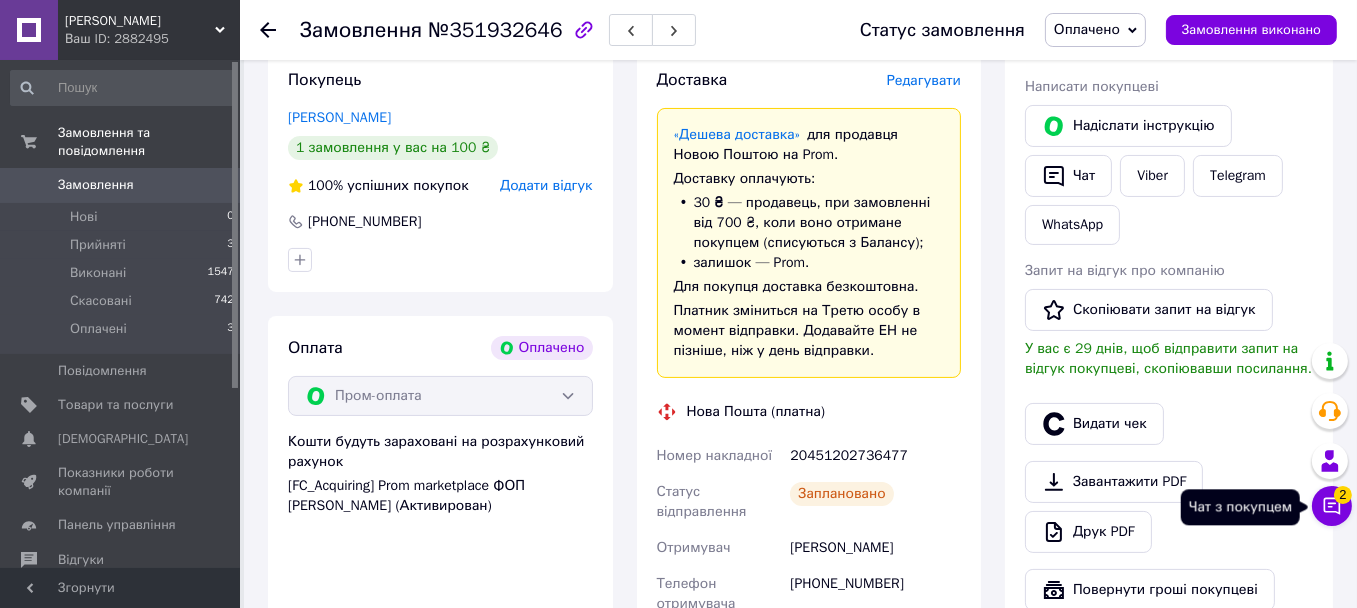 click 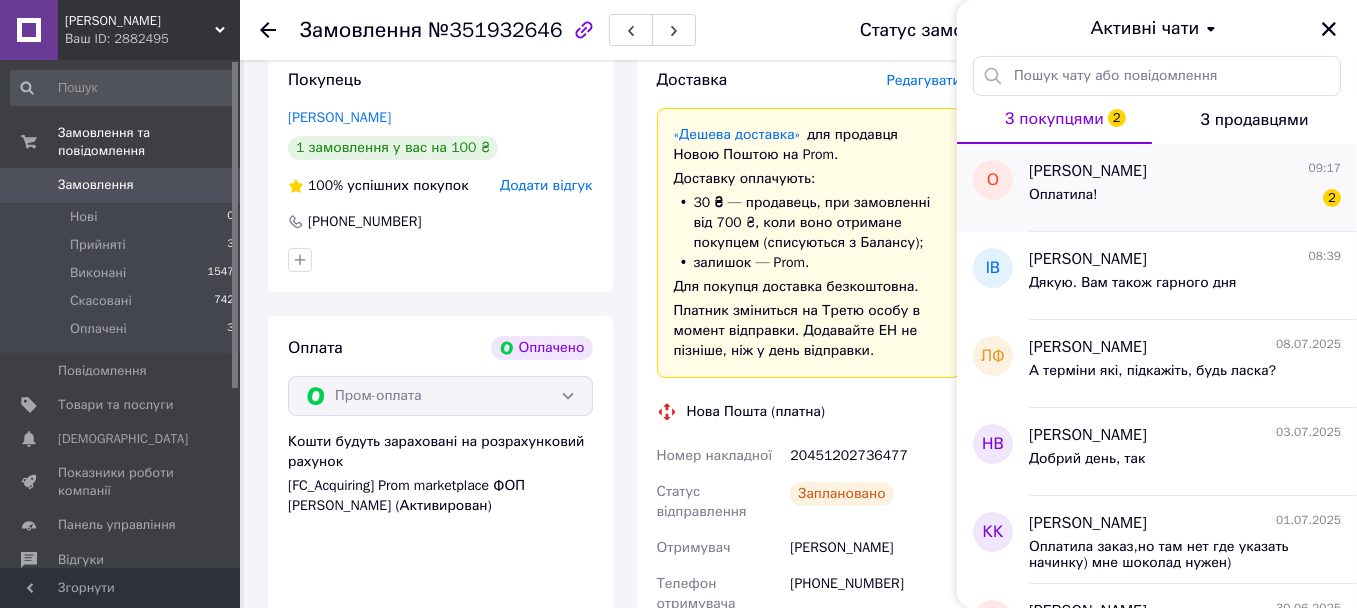 click on "Оплатила! 2" at bounding box center [1185, 199] 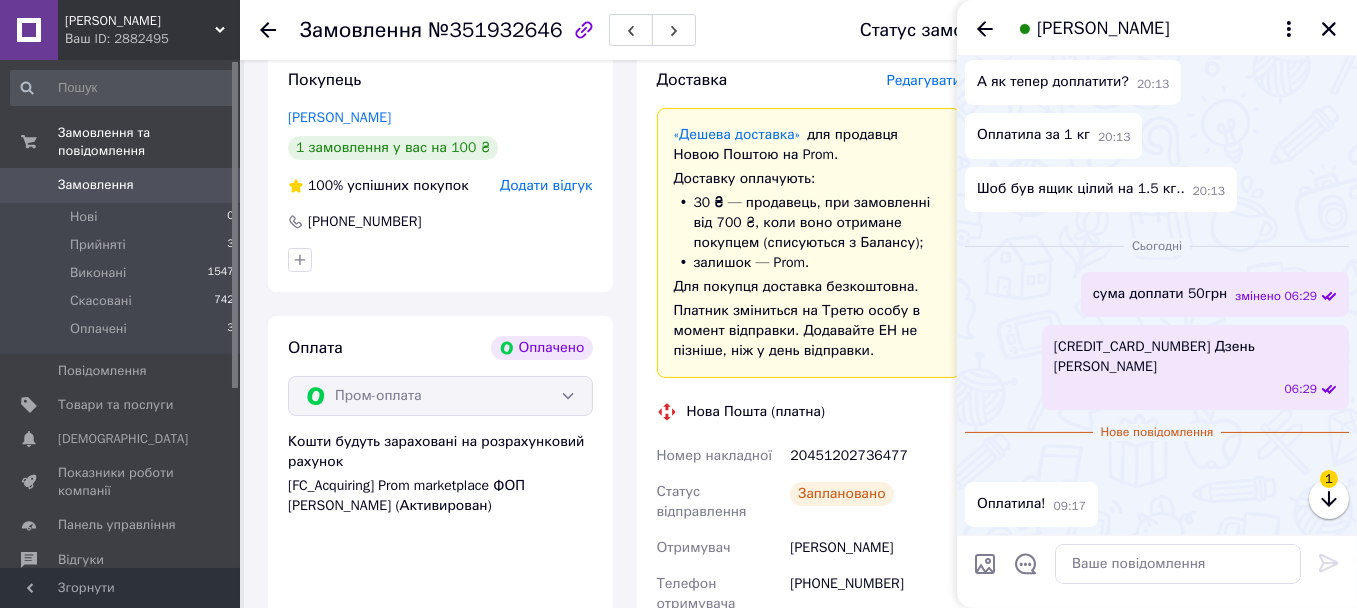 scroll, scrollTop: 768, scrollLeft: 0, axis: vertical 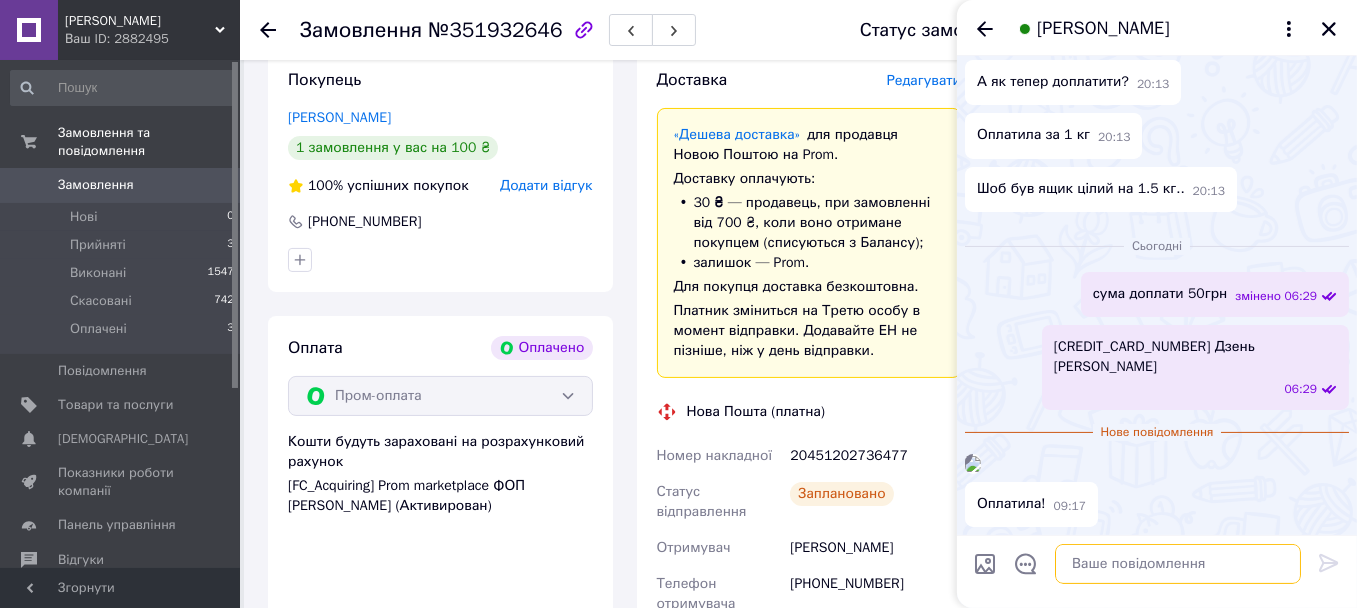 click at bounding box center [1178, 564] 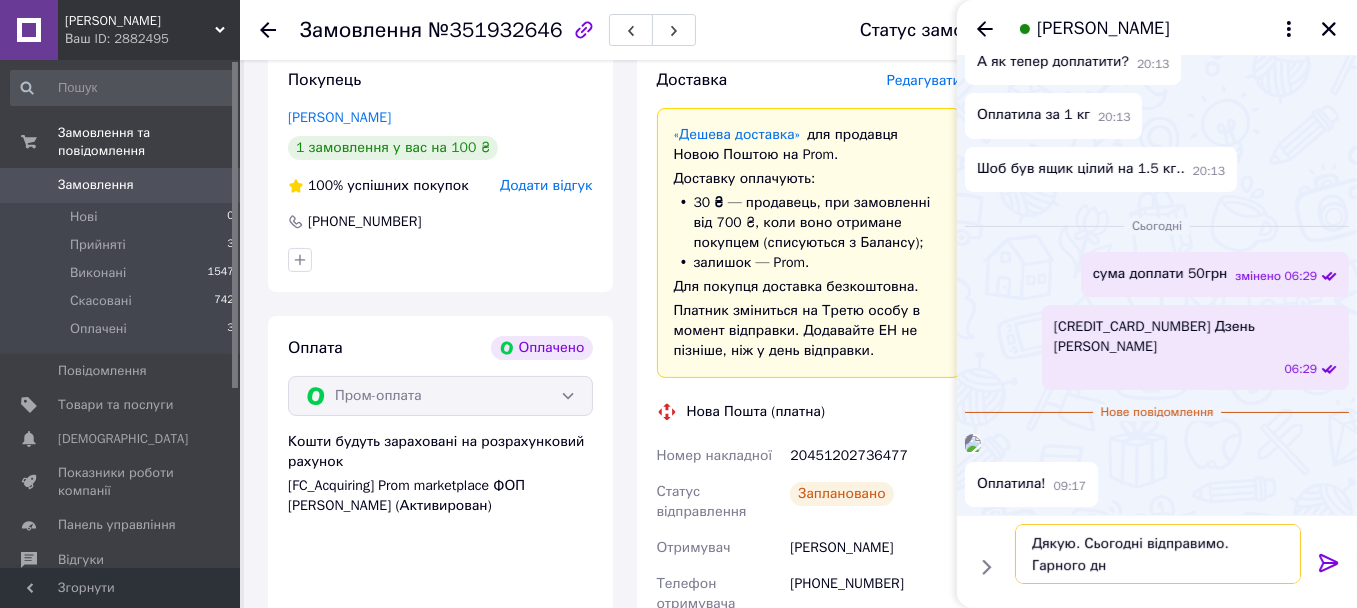 type on "Дякую. Сьогодні відправимо. Гарного дня" 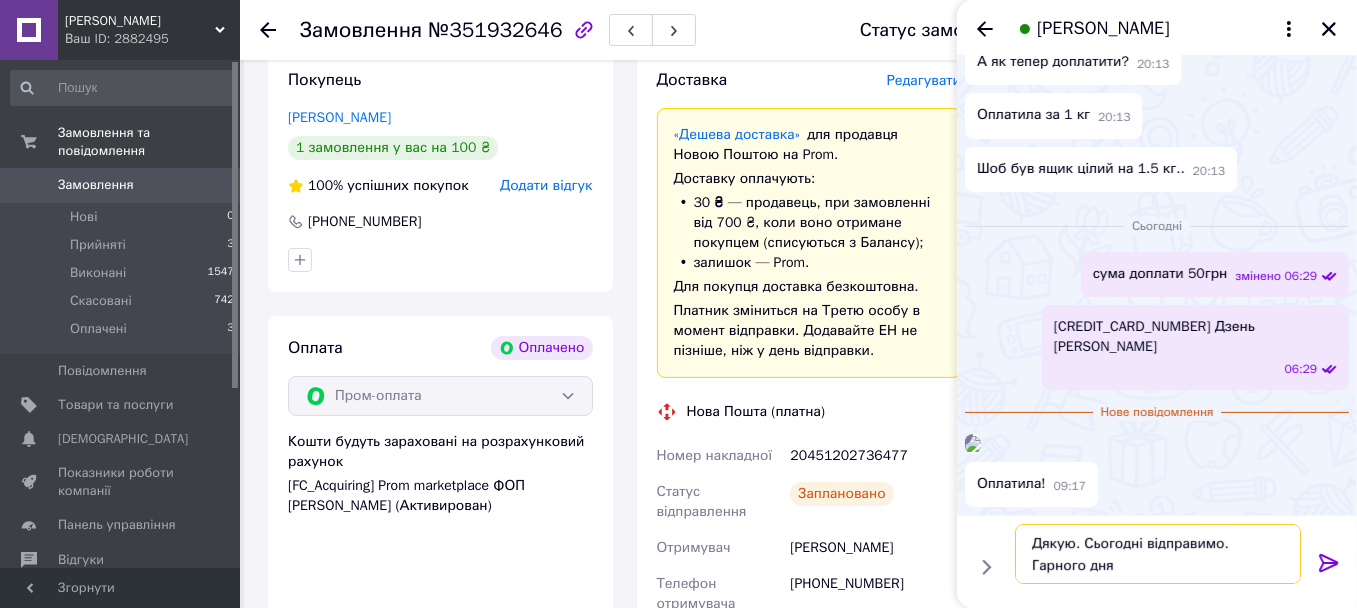type 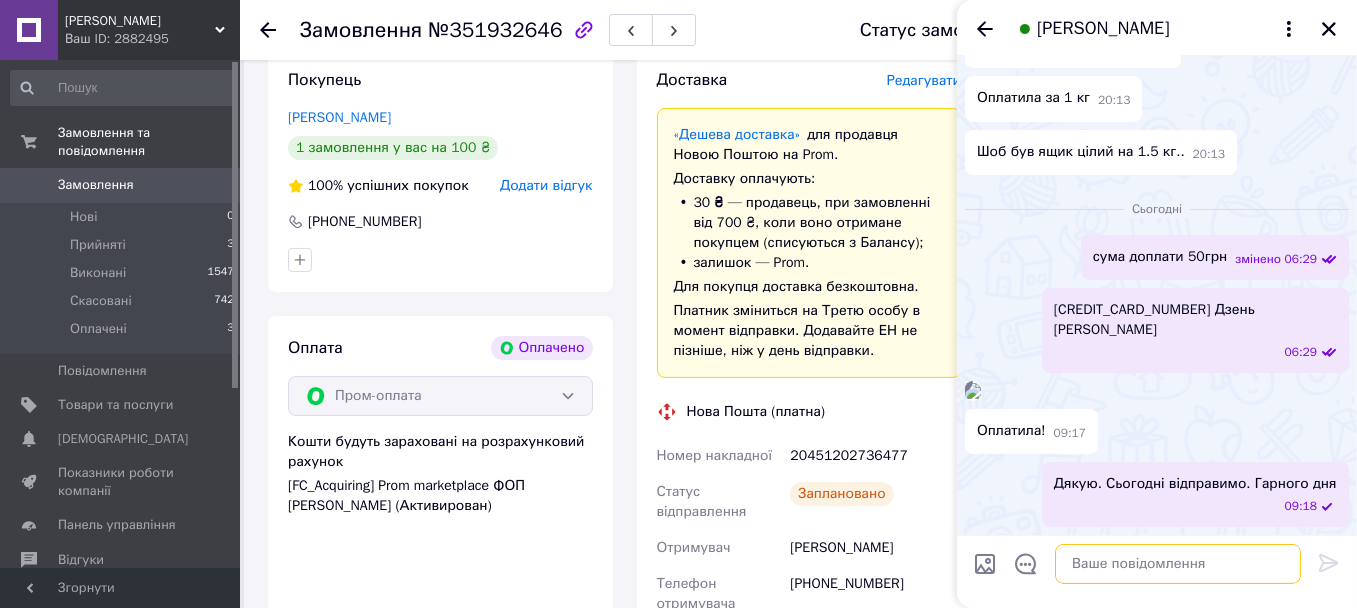 scroll, scrollTop: 805, scrollLeft: 0, axis: vertical 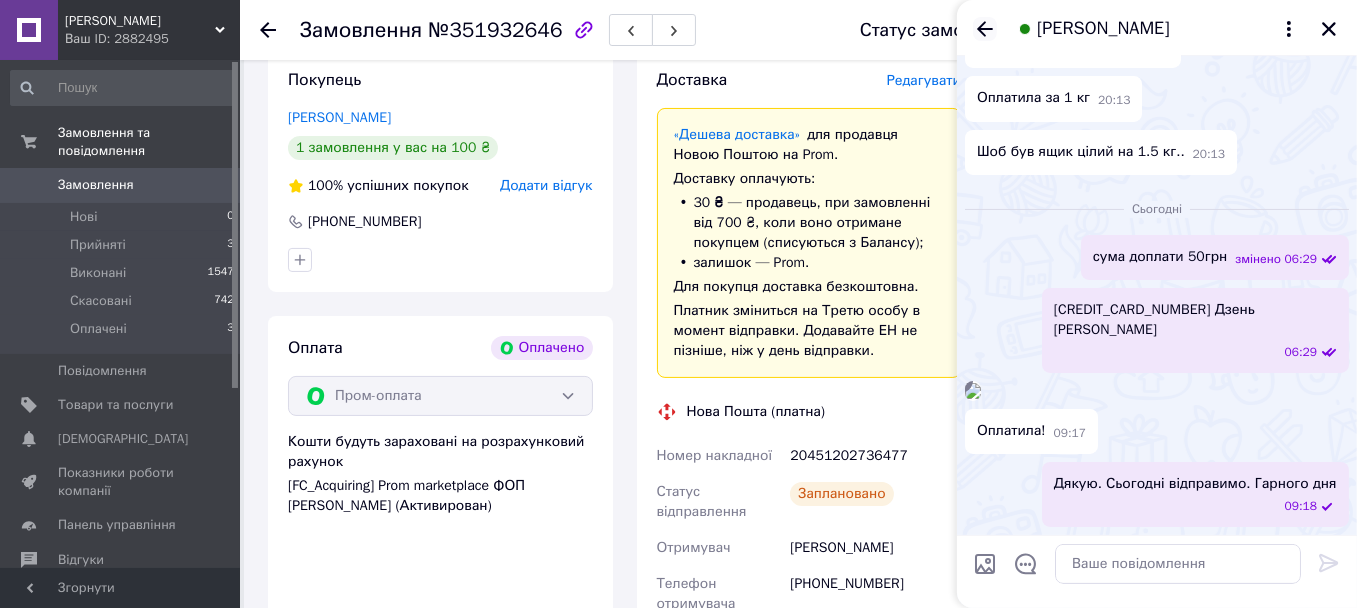 click 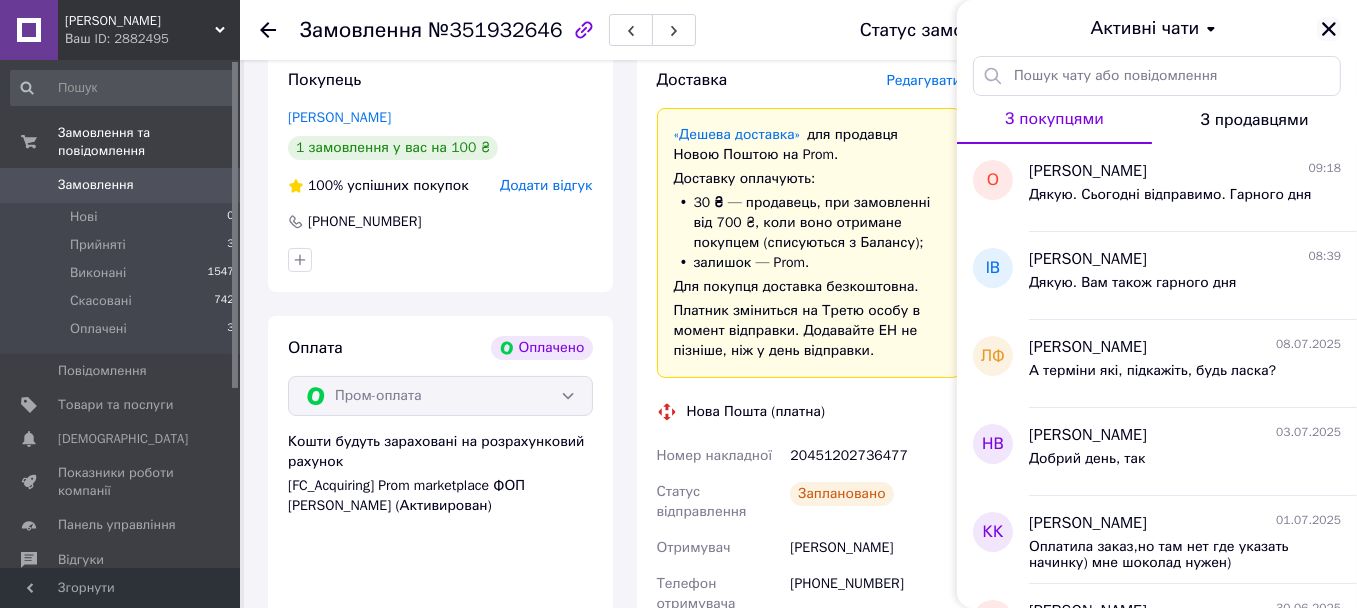 click 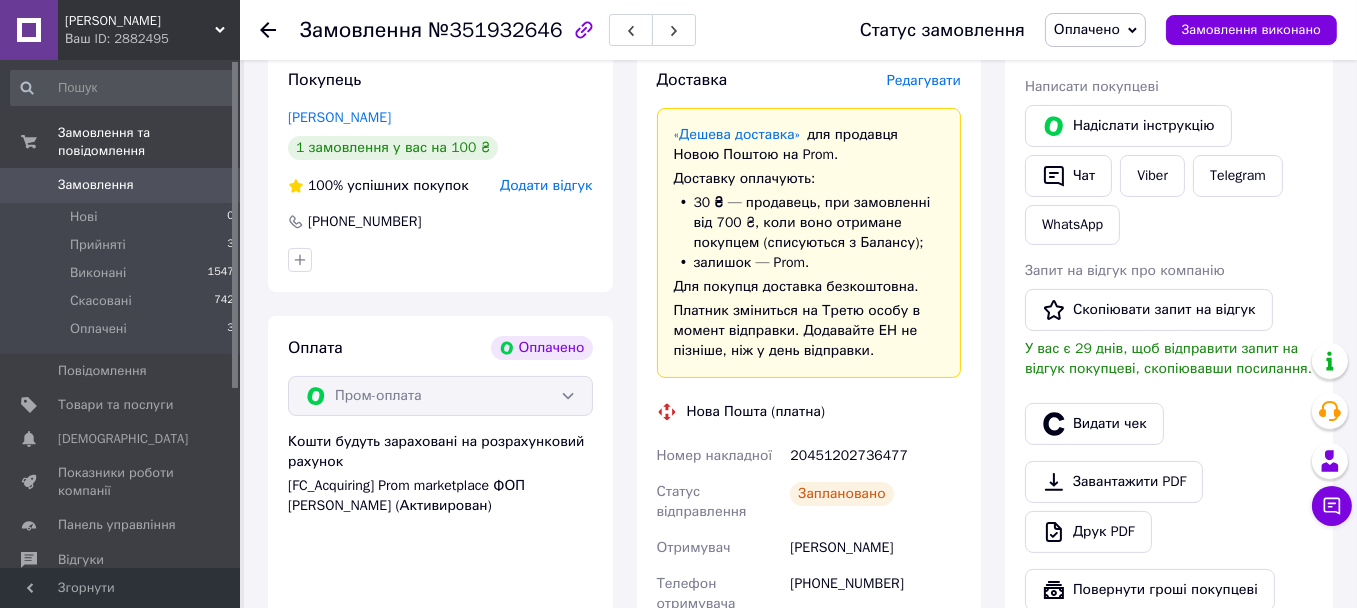 click on "Оплачено" at bounding box center (1087, 29) 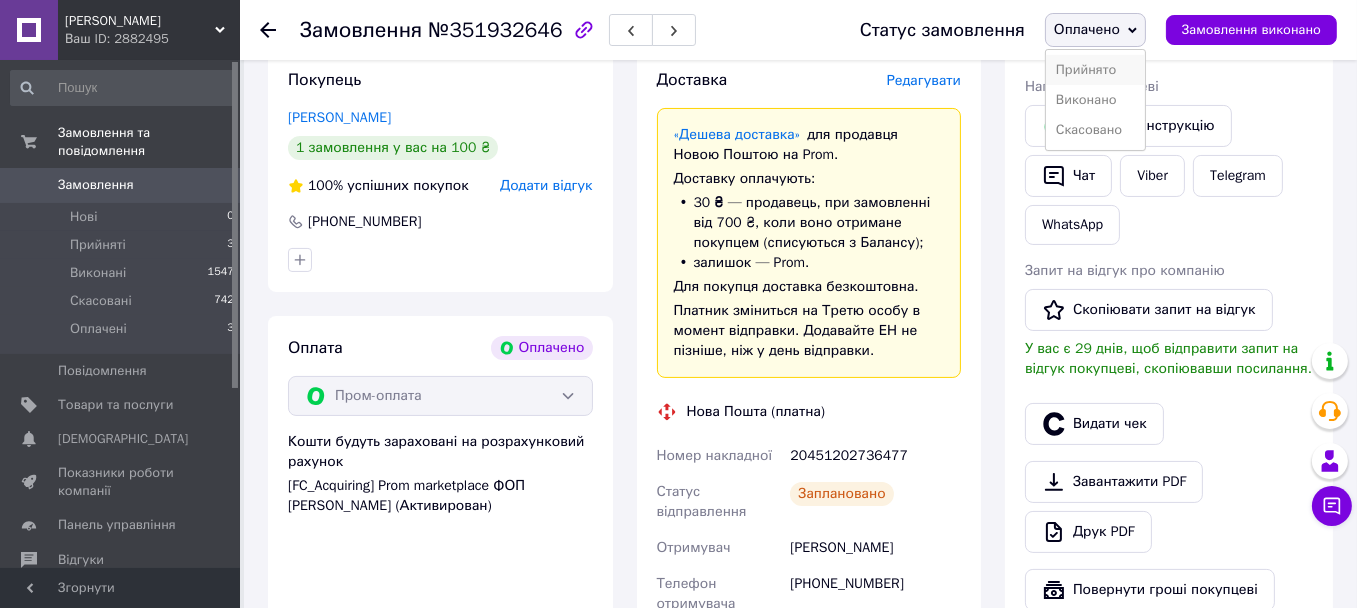 click on "Прийнято" at bounding box center (1095, 70) 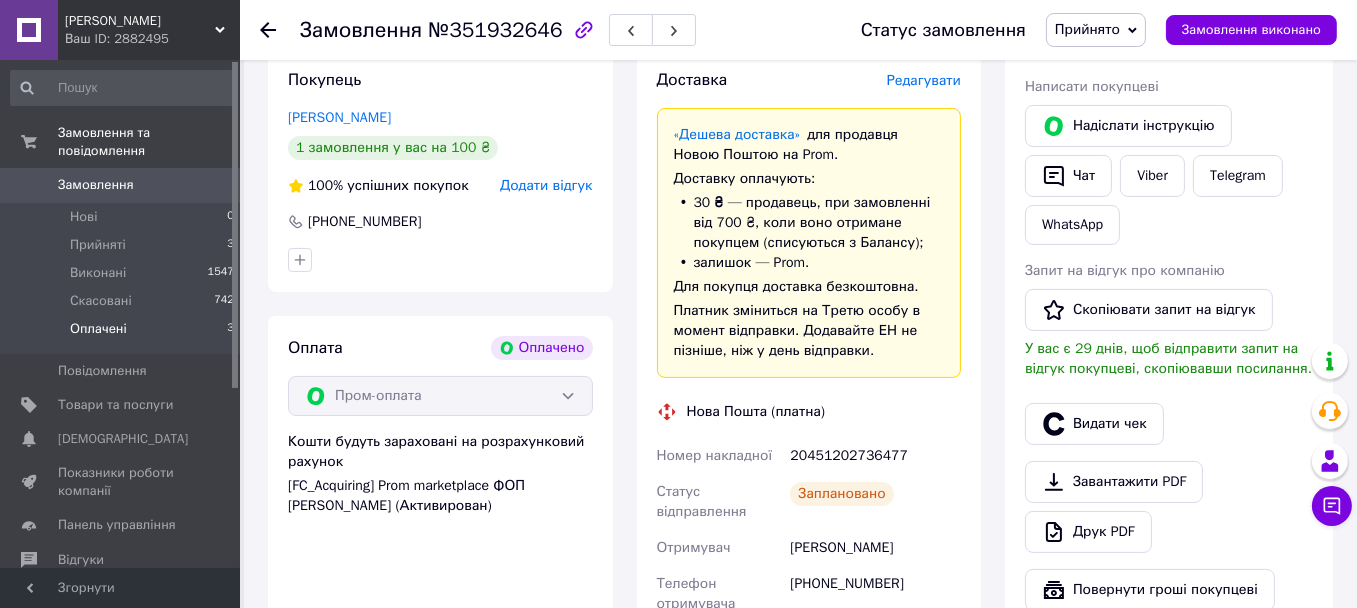 click on "Оплачені" at bounding box center [98, 329] 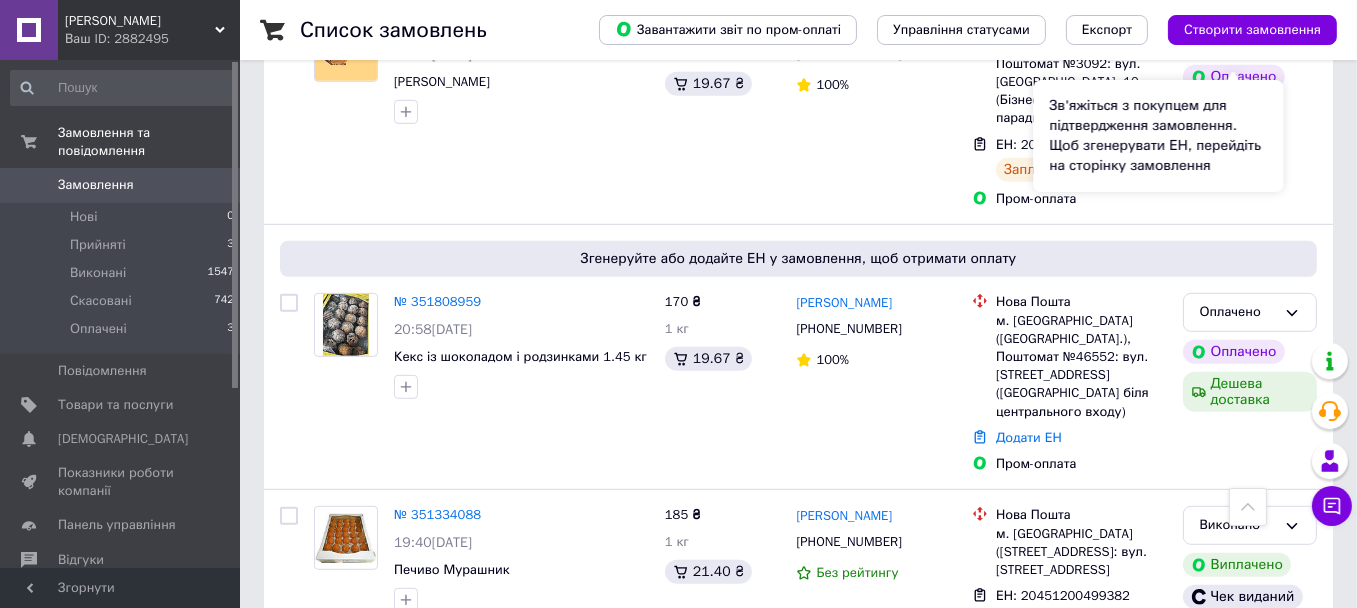 scroll, scrollTop: 1300, scrollLeft: 0, axis: vertical 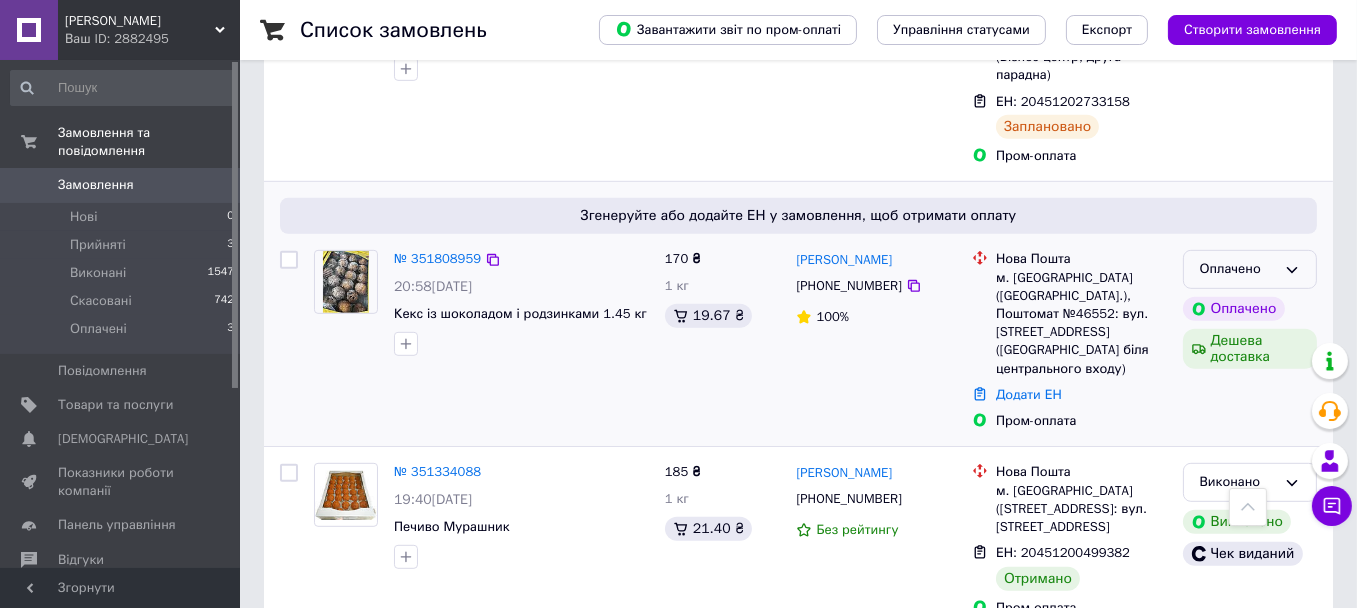 click 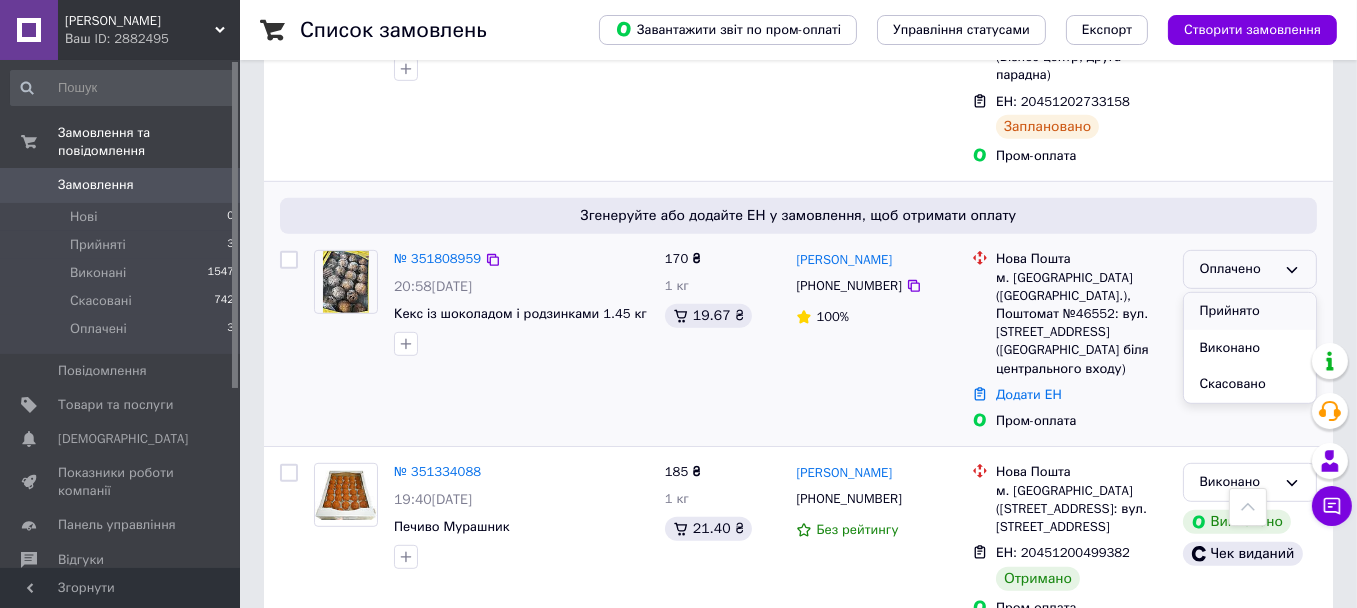 click on "Прийнято" at bounding box center (1250, 311) 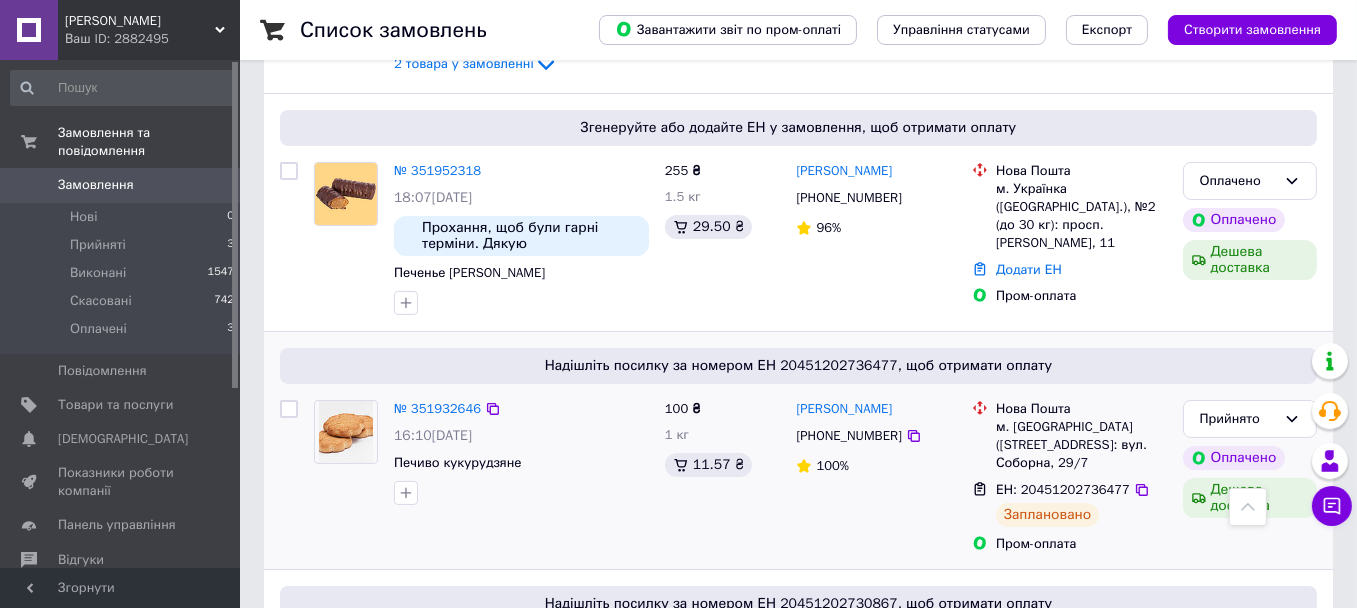 scroll, scrollTop: 300, scrollLeft: 0, axis: vertical 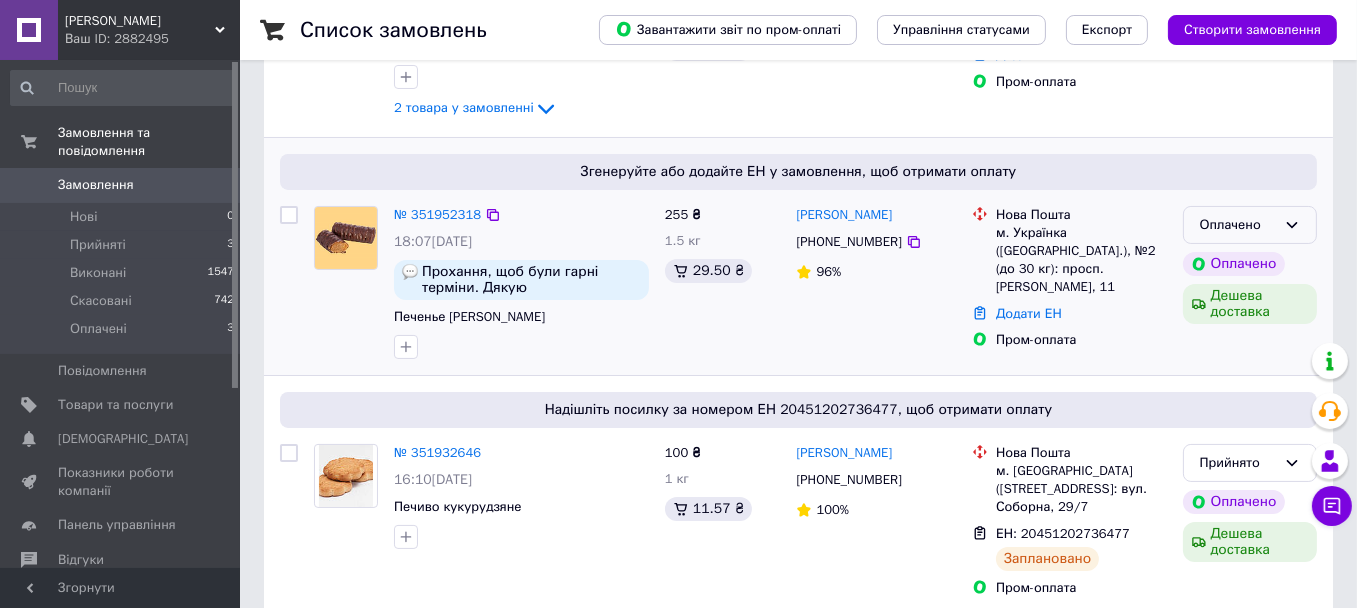 click 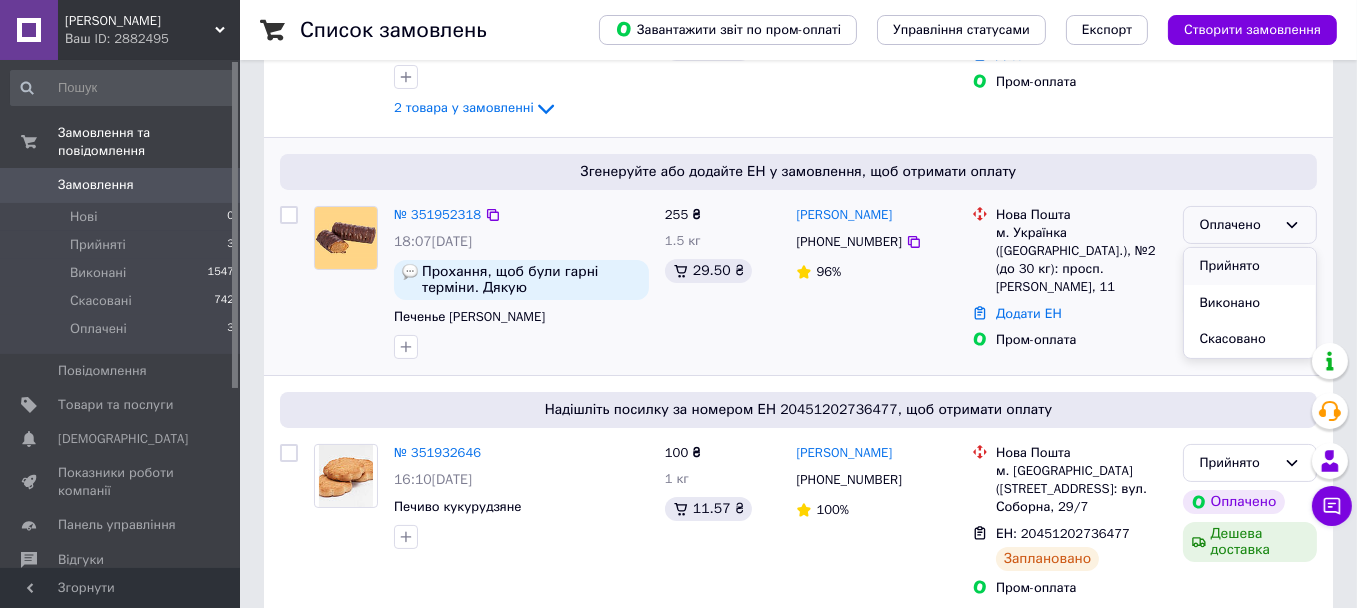 click on "Прийнято" at bounding box center [1250, 266] 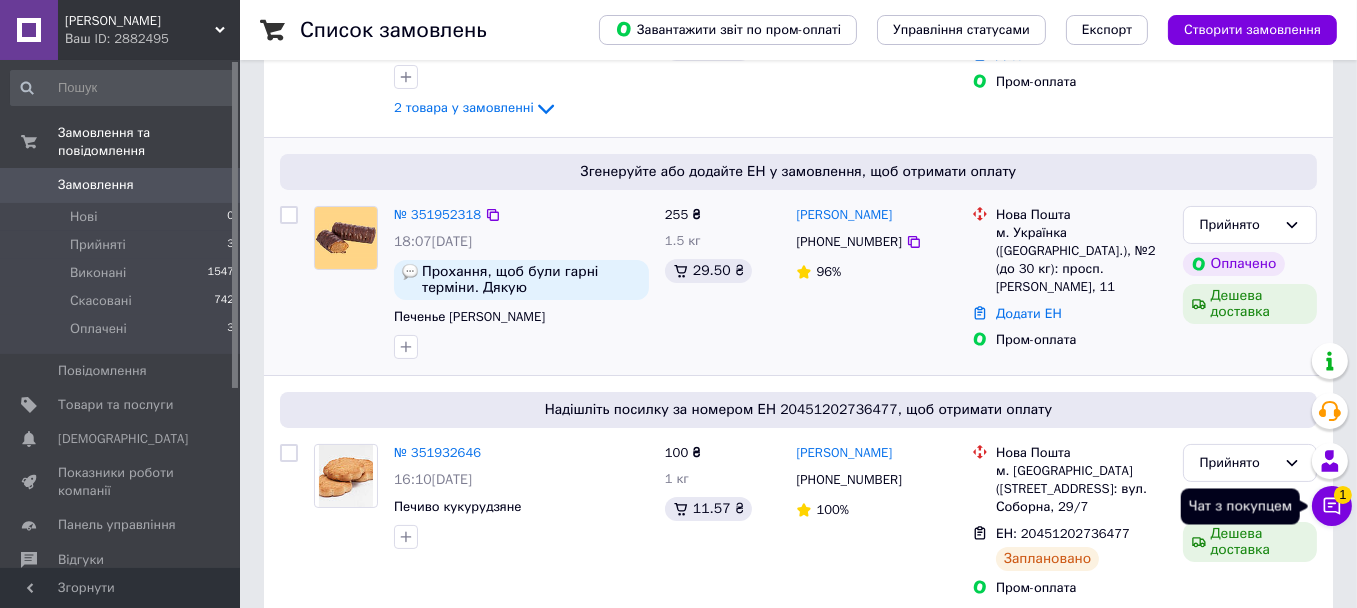 click on "1" at bounding box center (1343, 495) 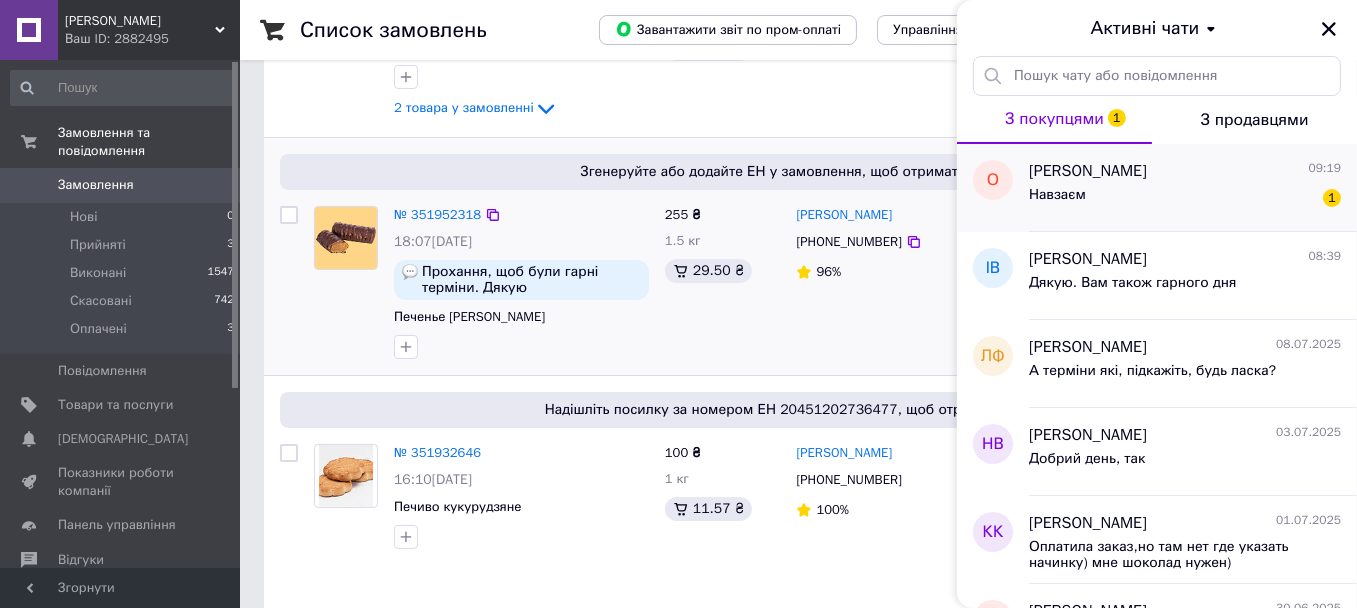 click on "Олена  Гриб 09:19 Навзаєм 1" at bounding box center (1193, 188) 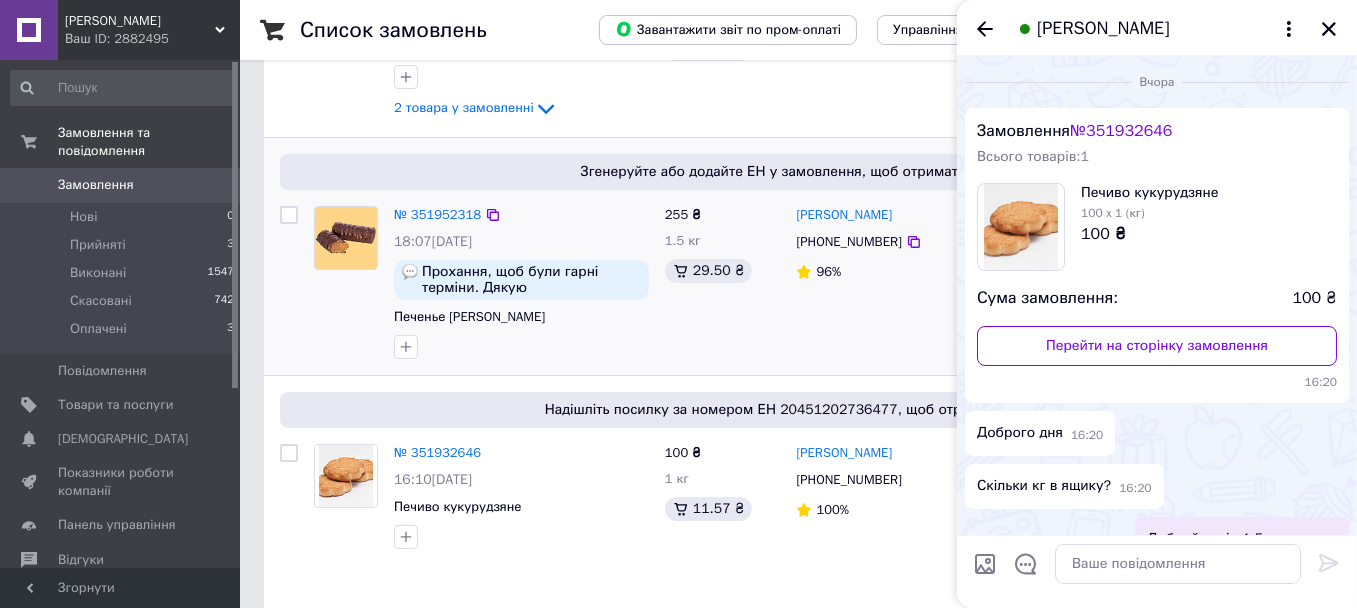 scroll, scrollTop: 894, scrollLeft: 0, axis: vertical 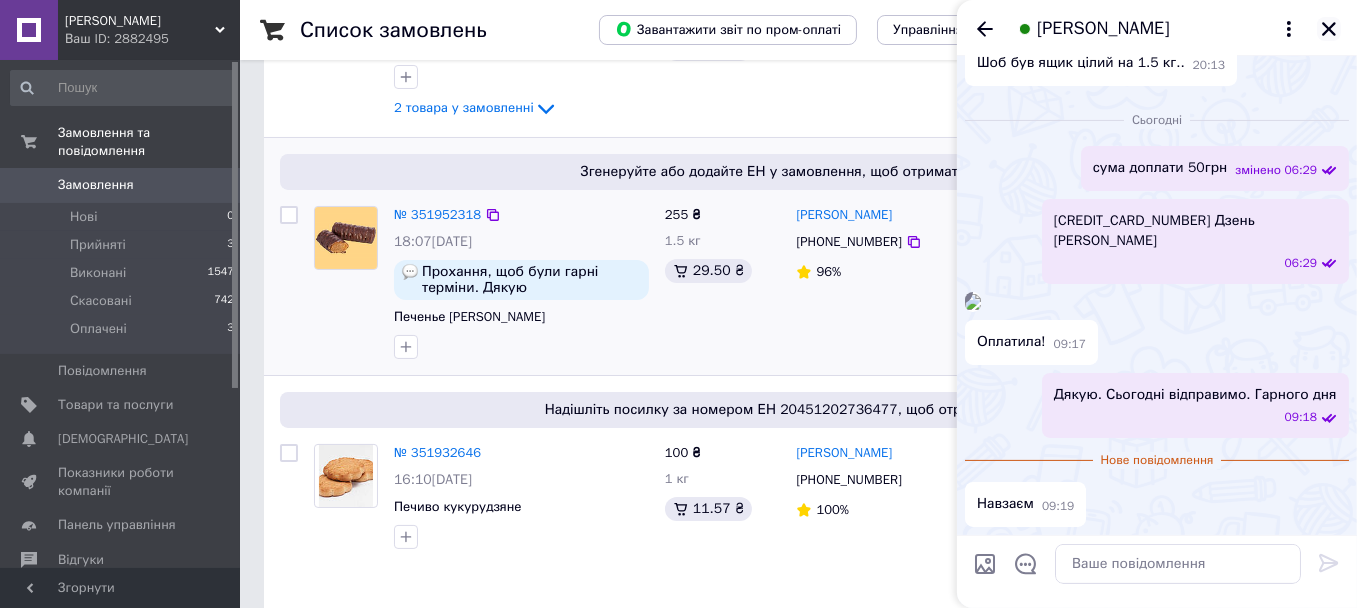click 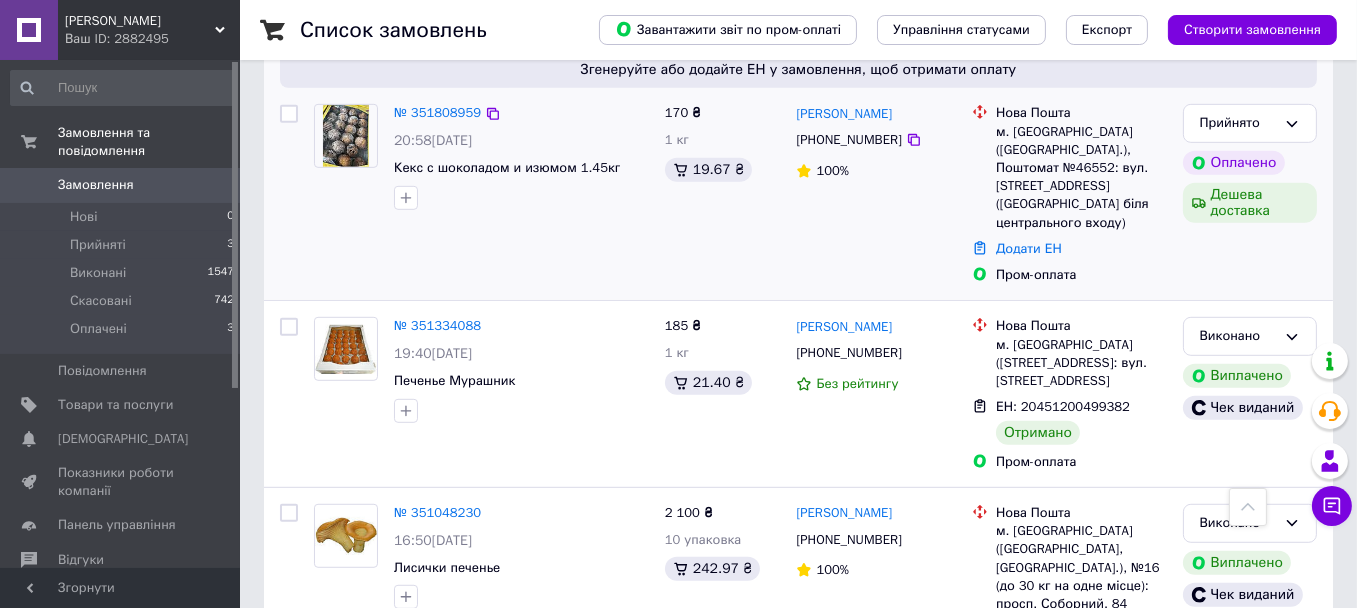 scroll, scrollTop: 1500, scrollLeft: 0, axis: vertical 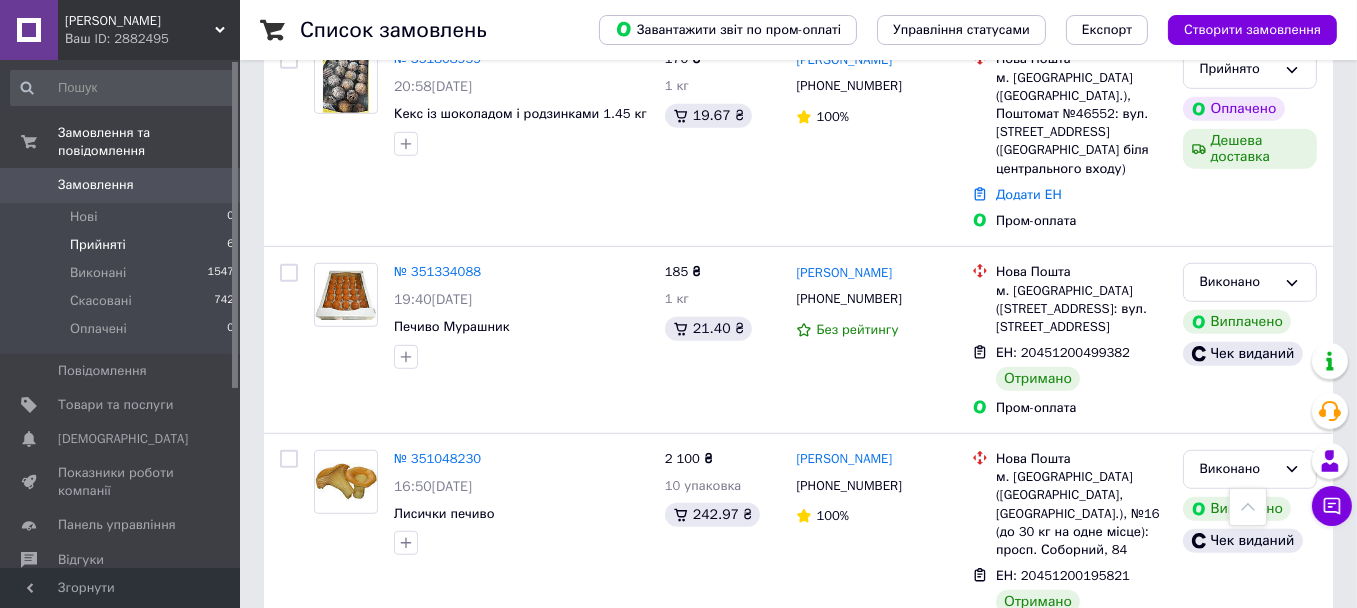 click on "Прийняті" at bounding box center [98, 245] 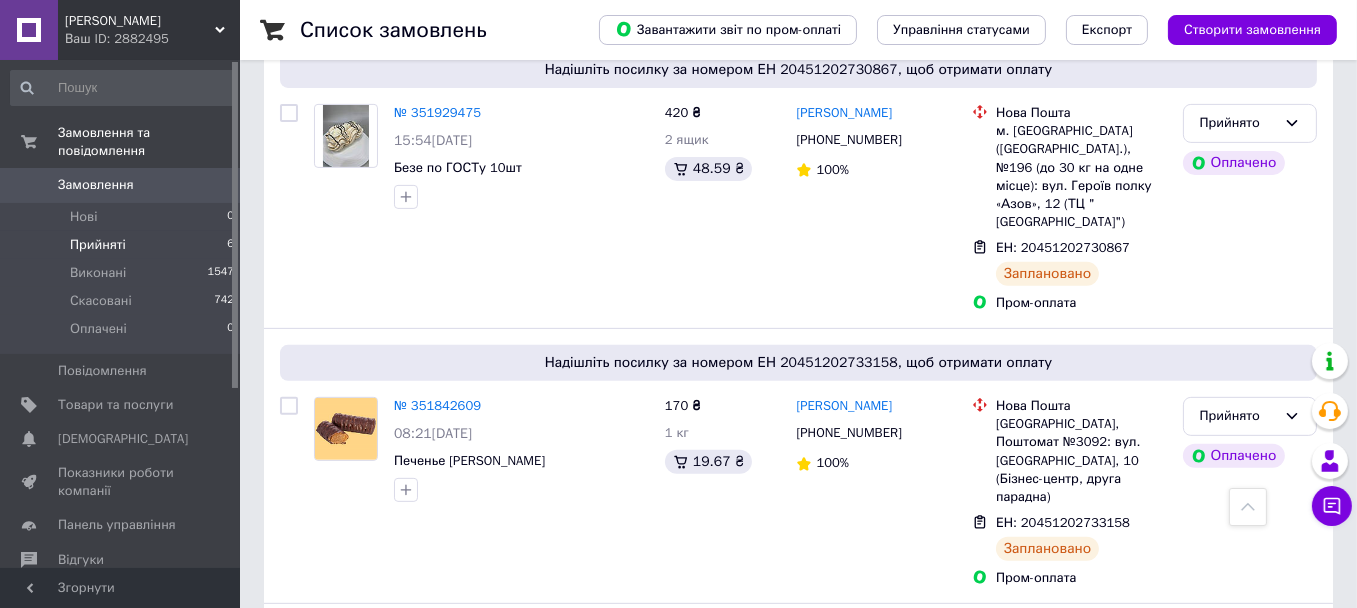 scroll, scrollTop: 1157, scrollLeft: 0, axis: vertical 